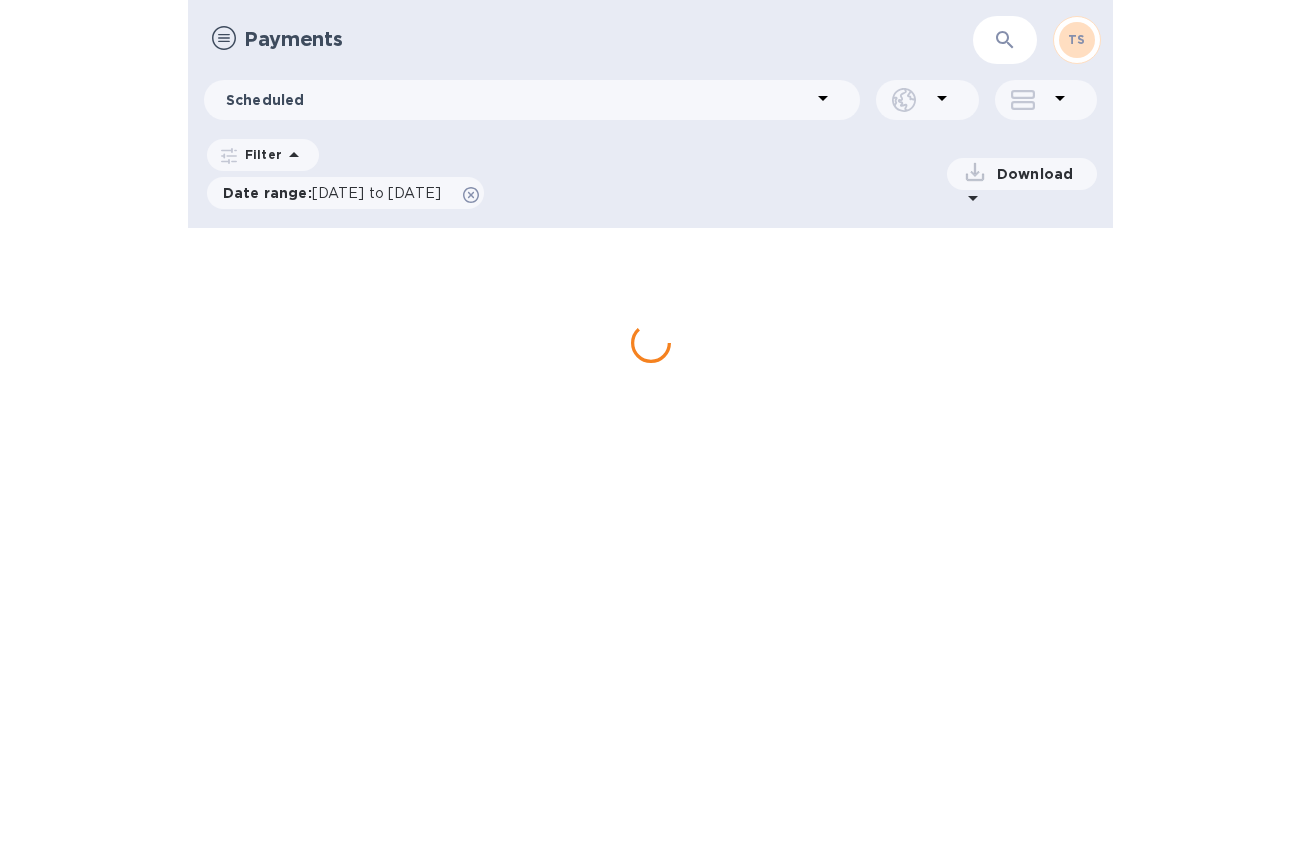 scroll, scrollTop: 0, scrollLeft: 0, axis: both 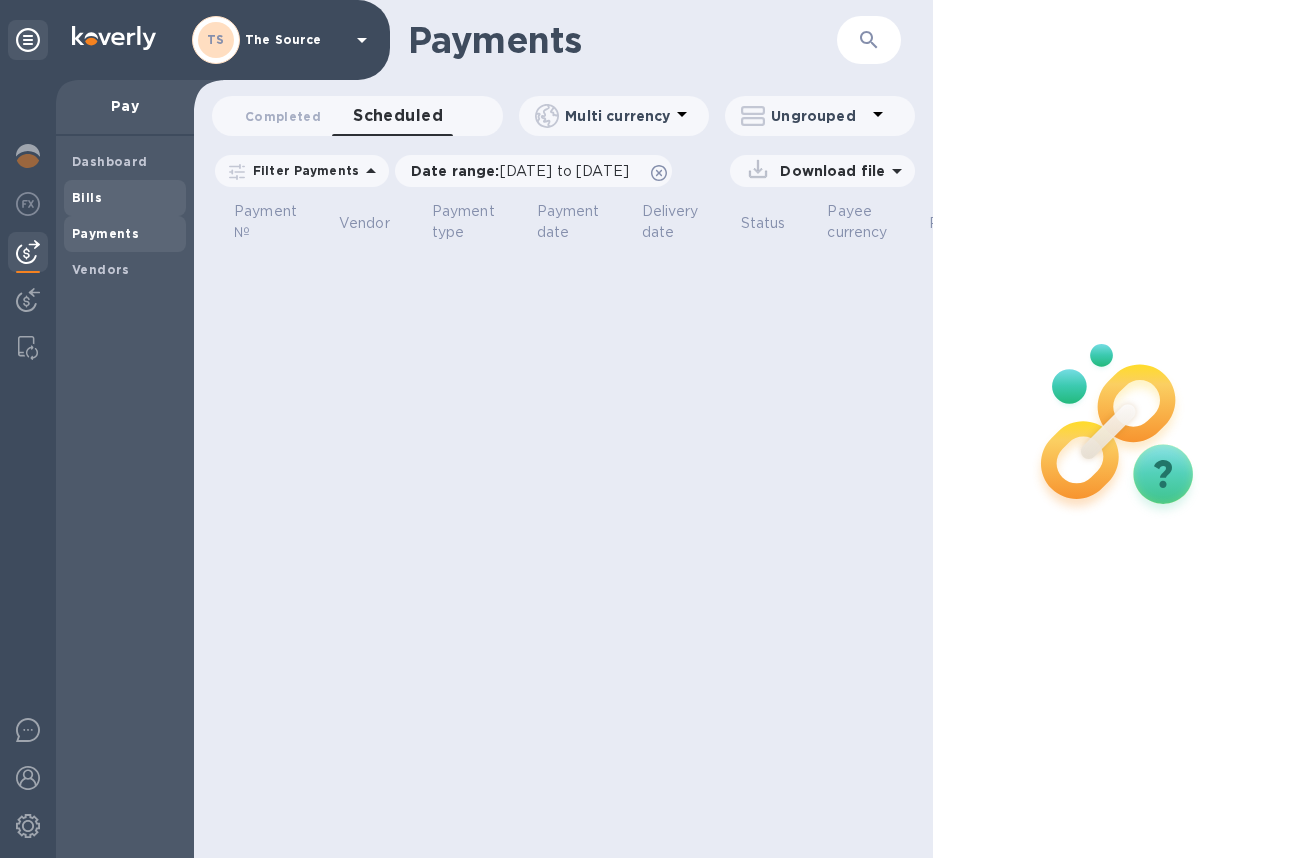 click on "Bills" at bounding box center [125, 198] 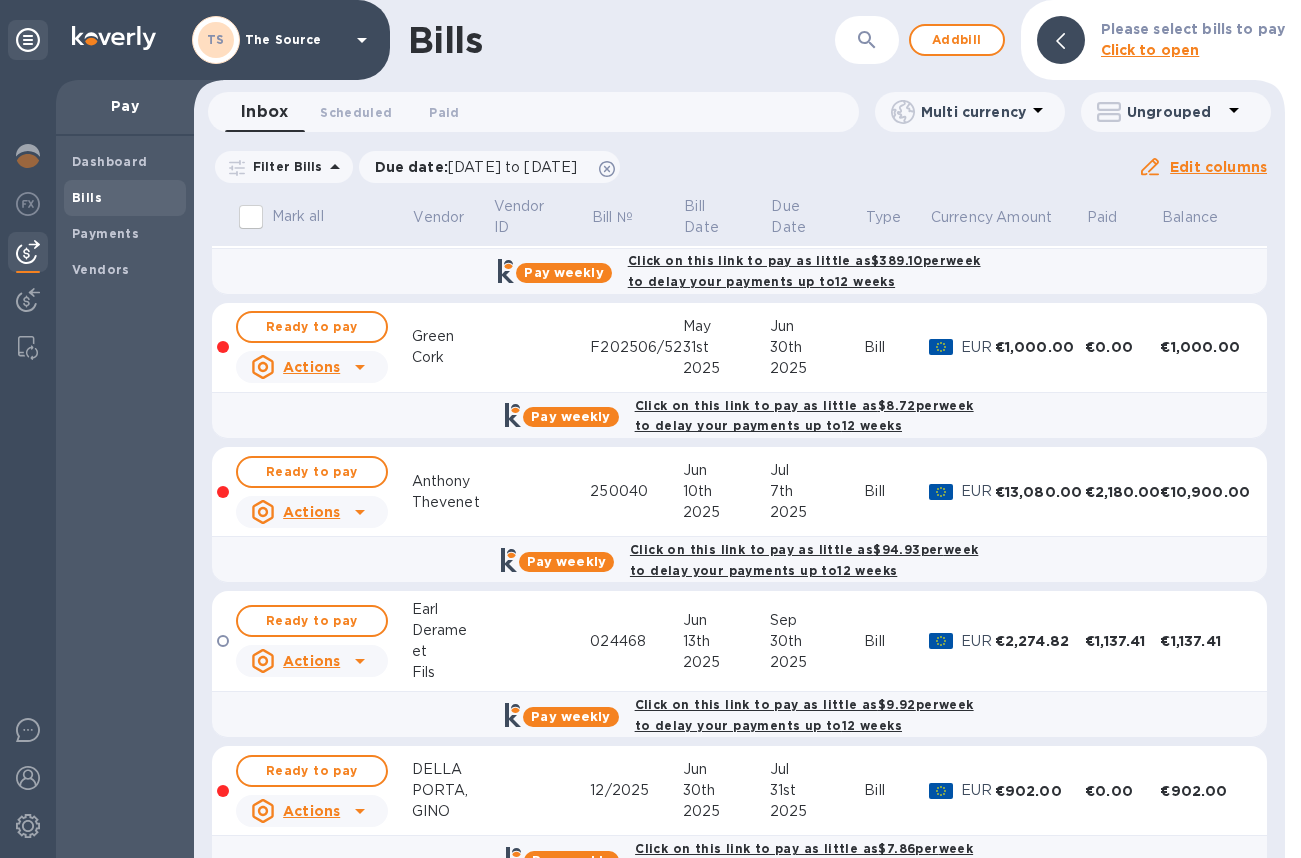 scroll, scrollTop: 122, scrollLeft: 0, axis: vertical 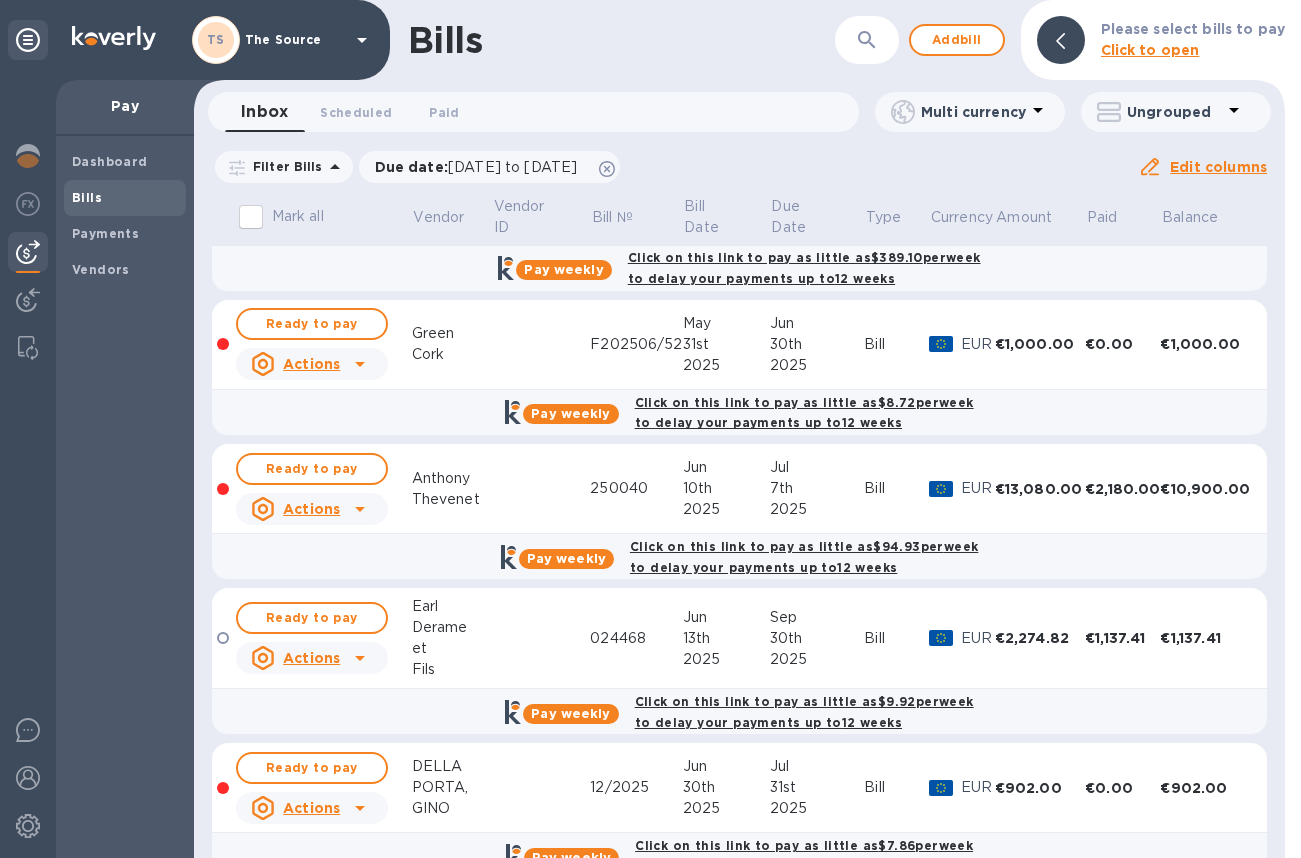 click on "Anthony" at bounding box center [452, 478] 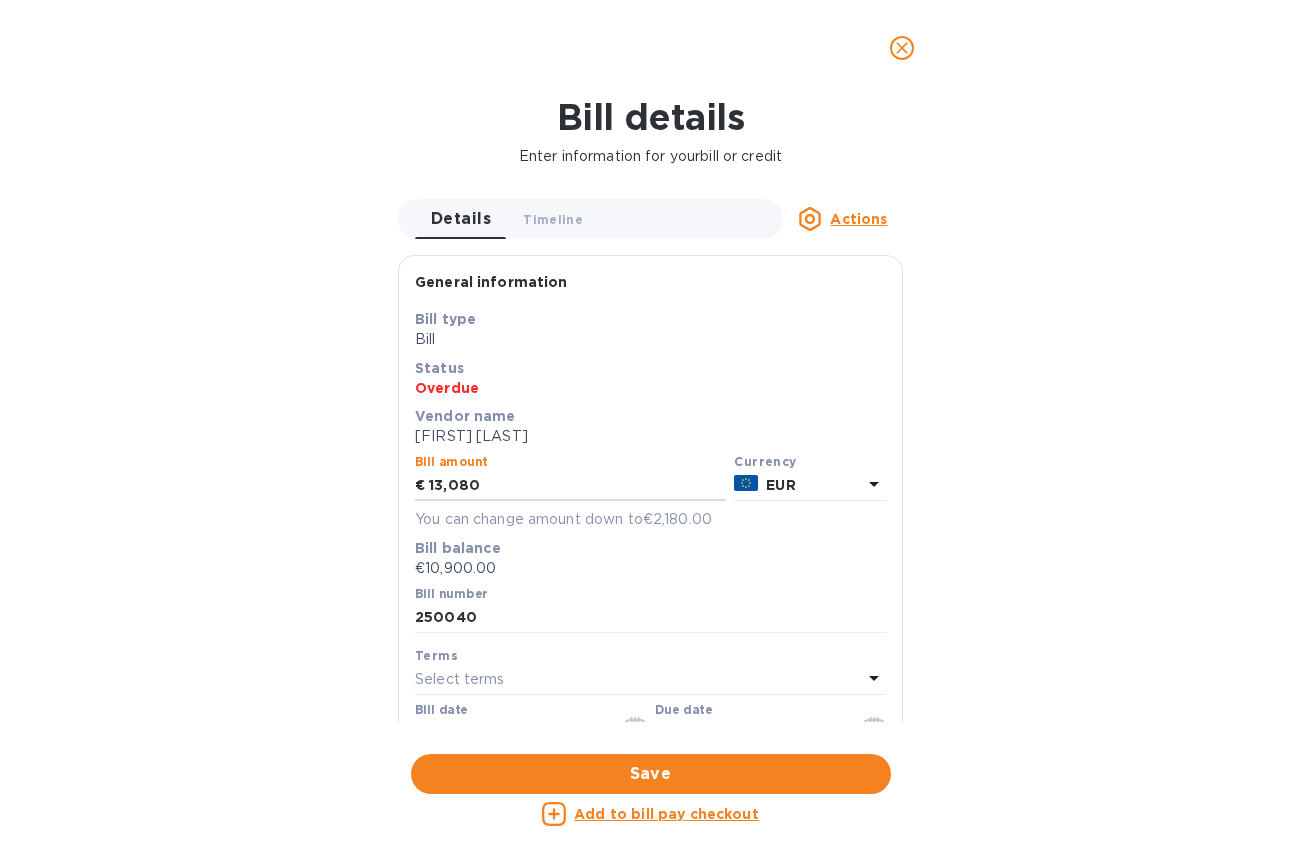 drag, startPoint x: 424, startPoint y: 470, endPoint x: 391, endPoint y: 463, distance: 33.734257 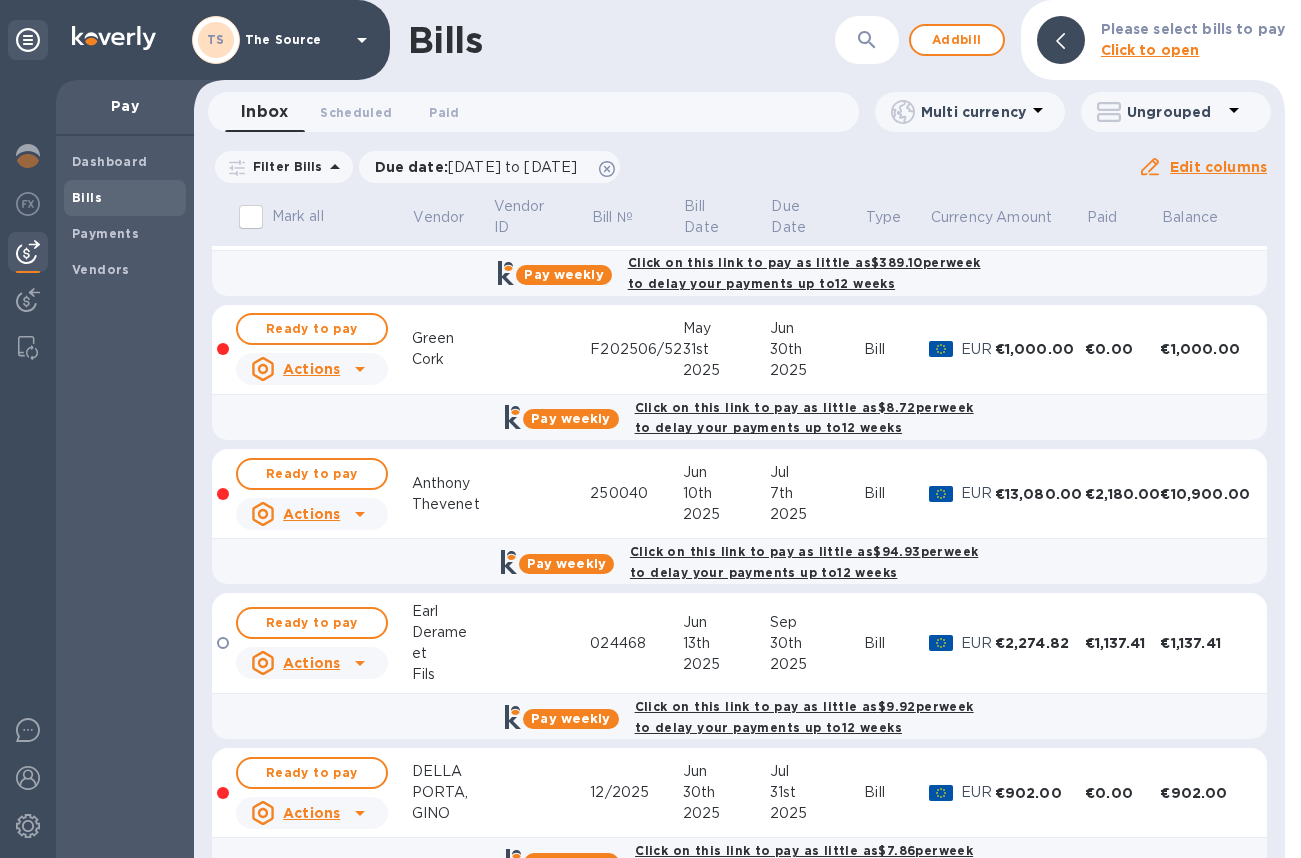 scroll, scrollTop: 118, scrollLeft: 0, axis: vertical 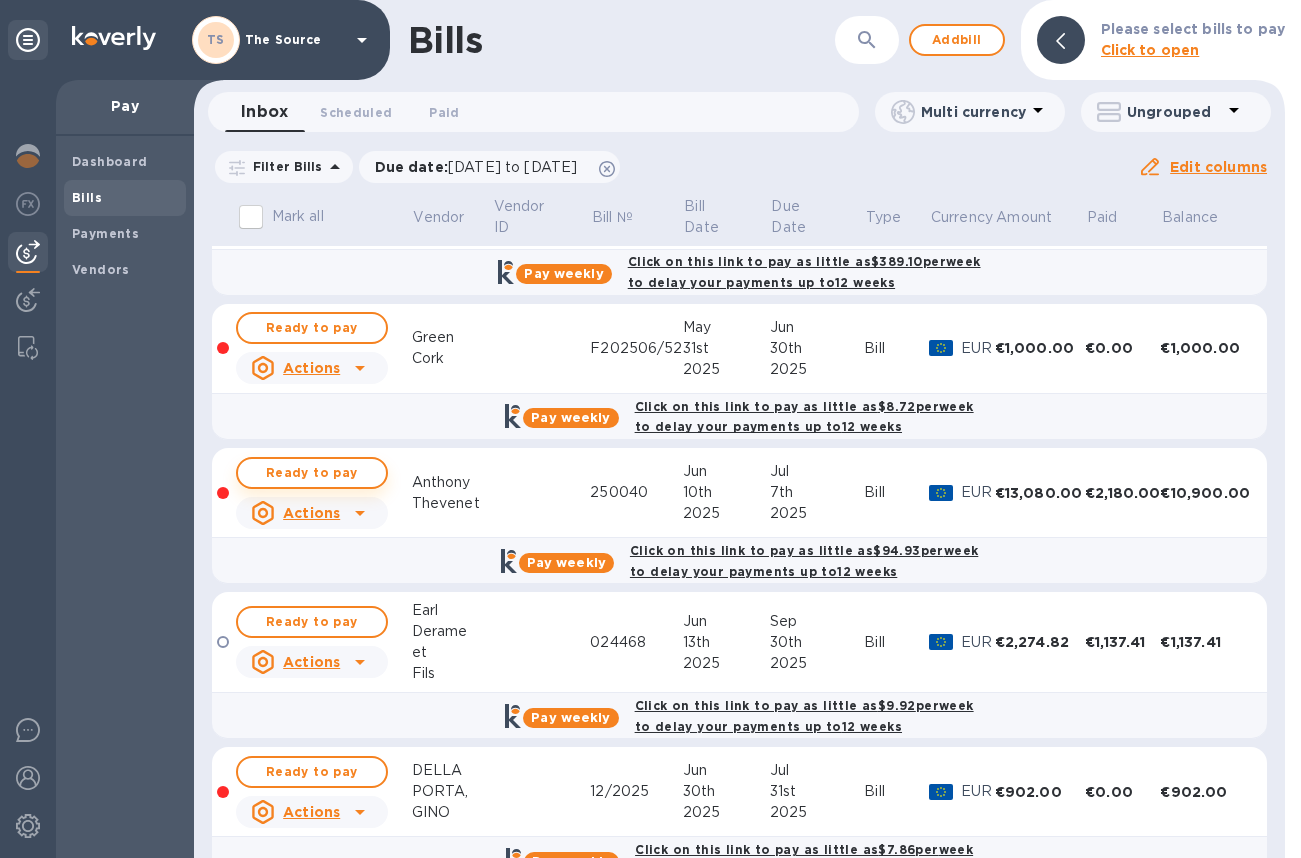 click on "Ready to pay" at bounding box center (312, 473) 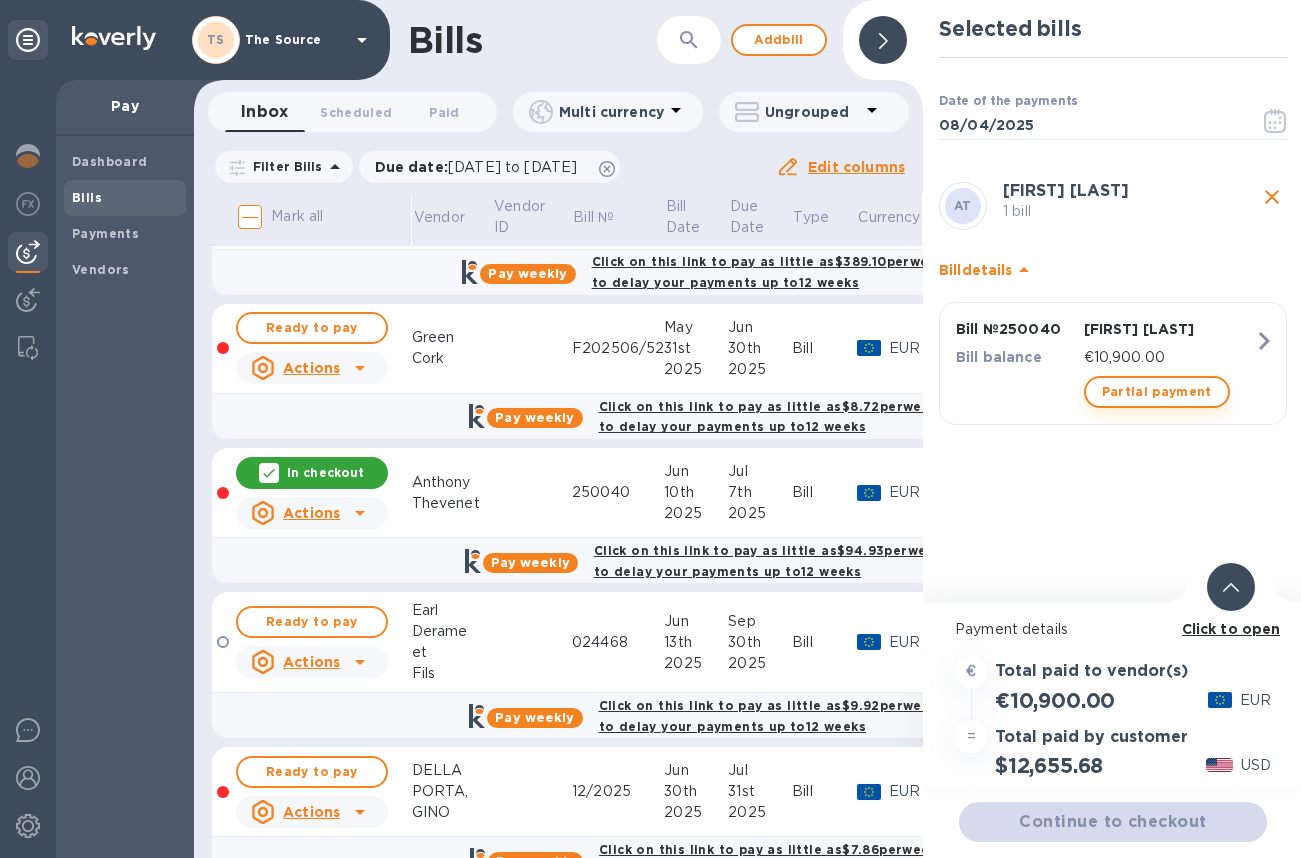 click on "Partial payment" at bounding box center [1157, 392] 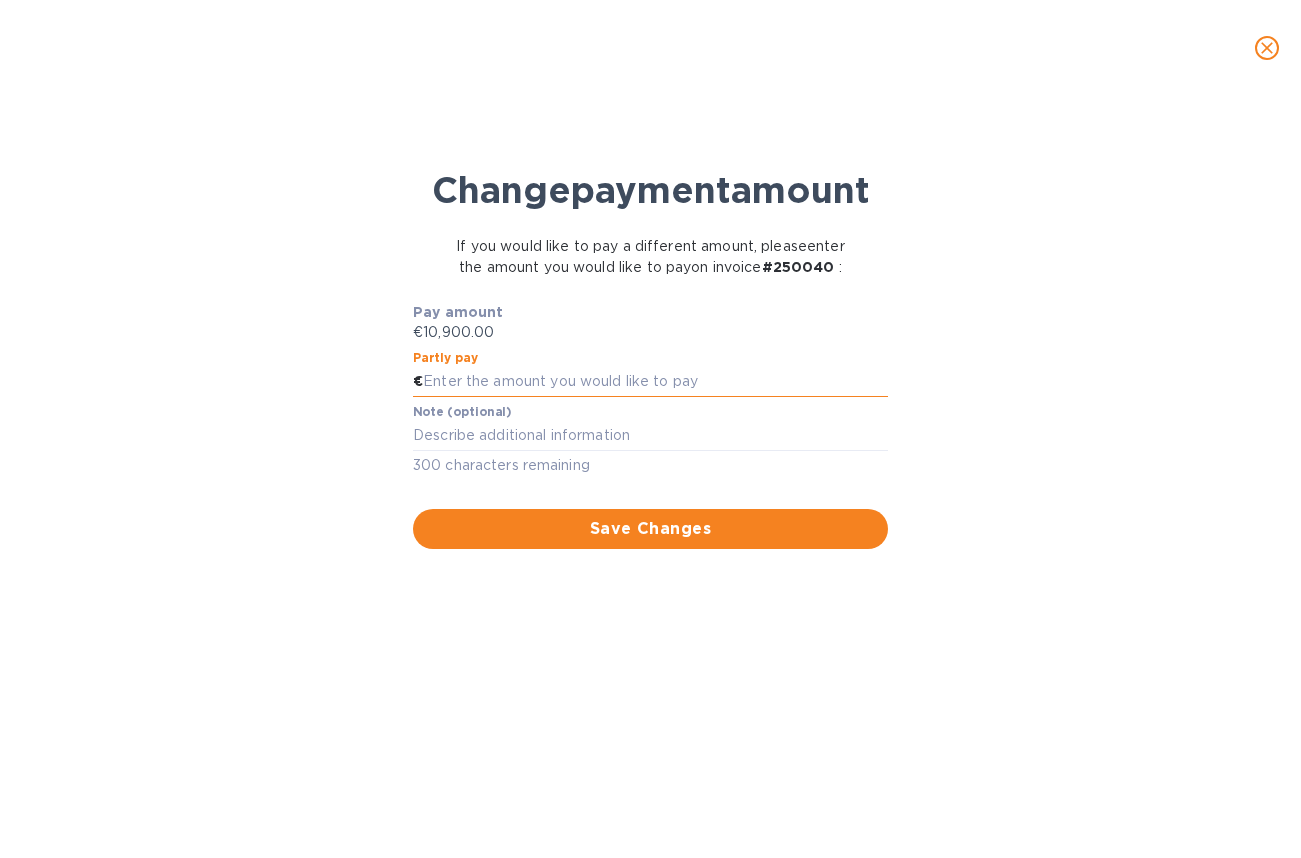 click at bounding box center [655, 382] 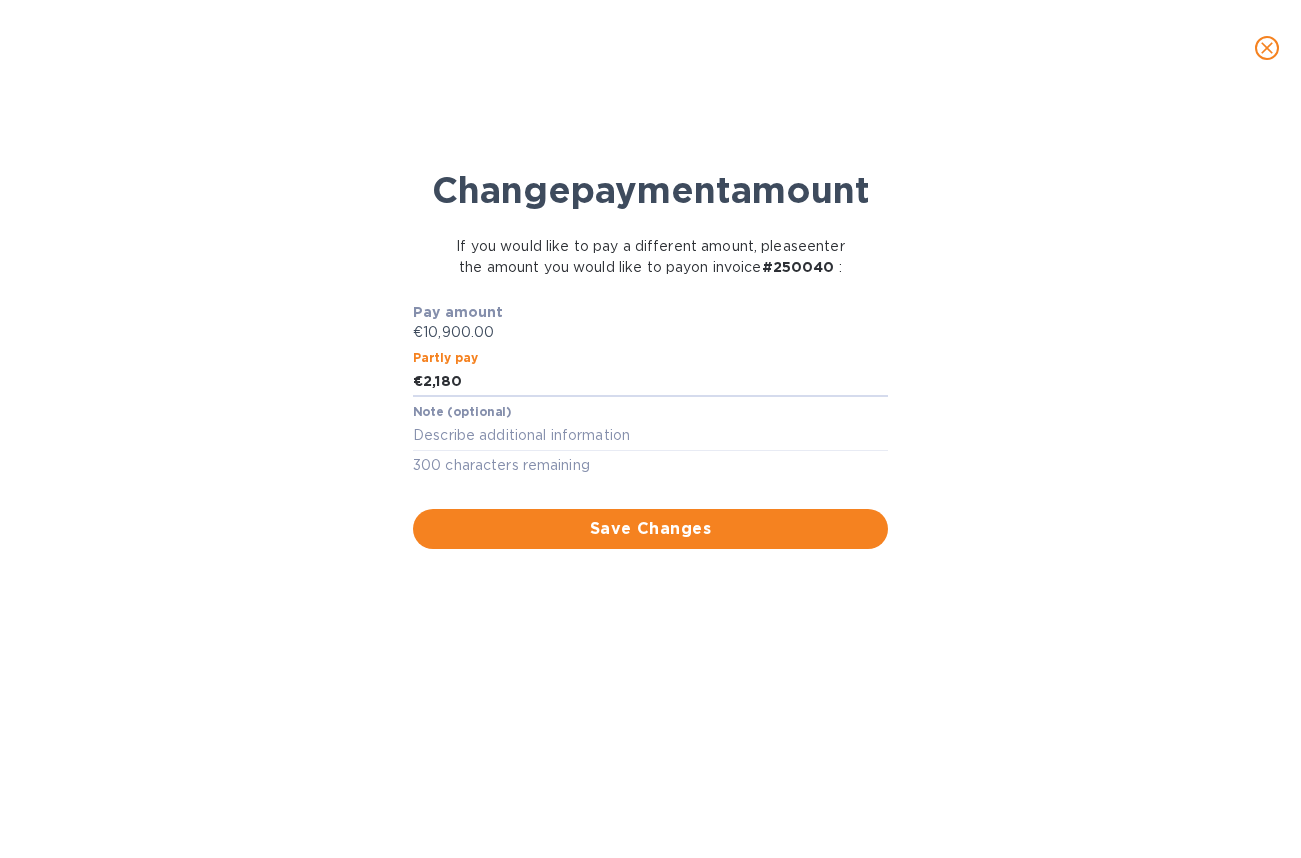 type on "2,180" 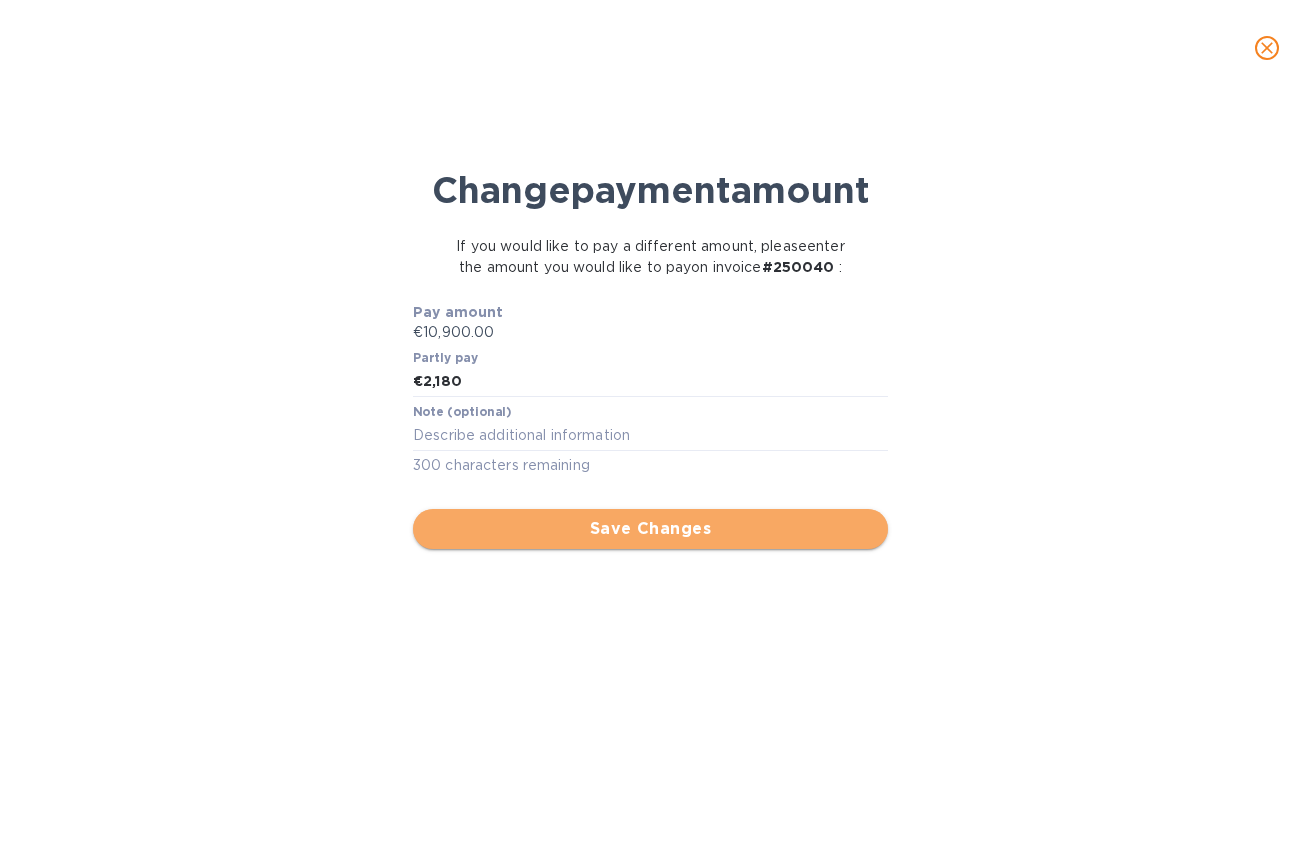 click on "Save Changes" at bounding box center (650, 529) 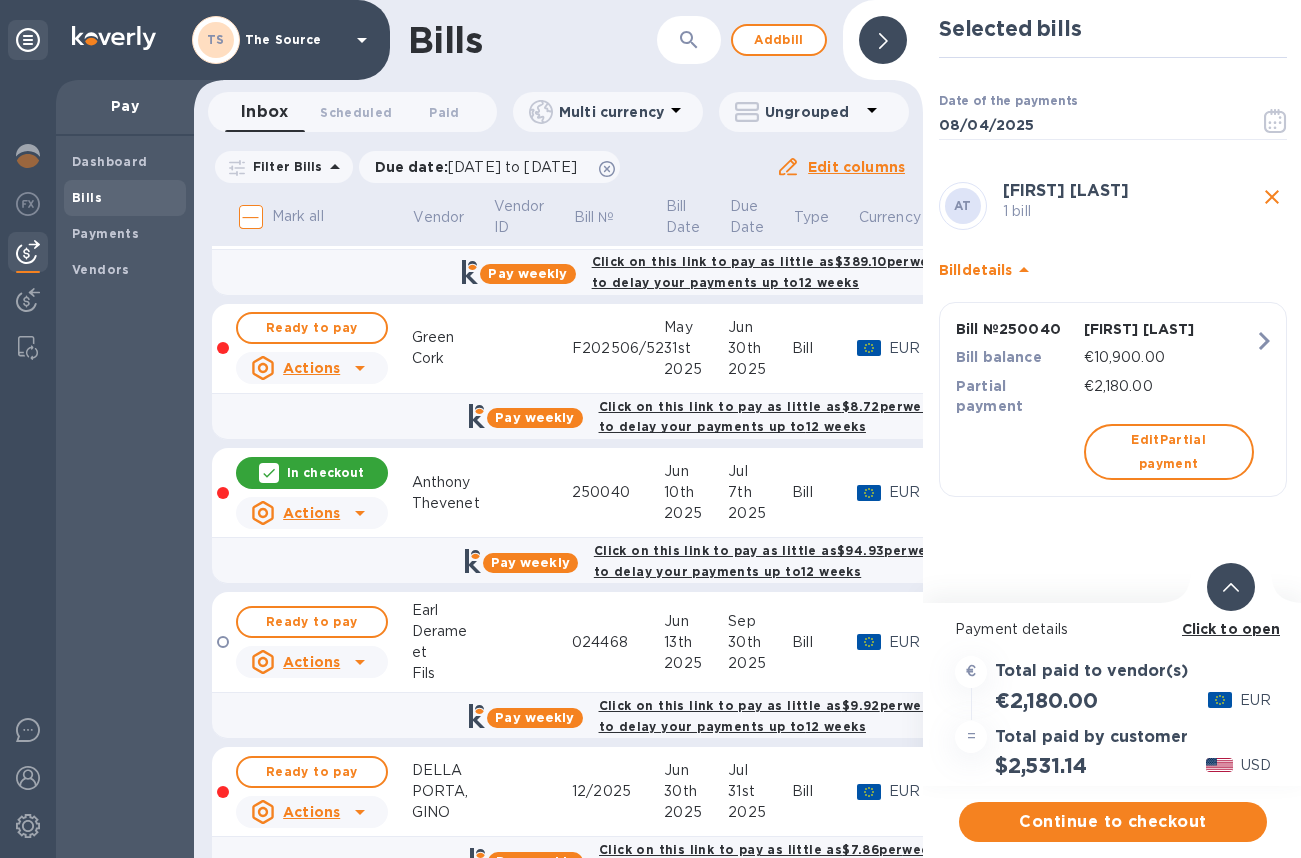 click at bounding box center (1231, 587) 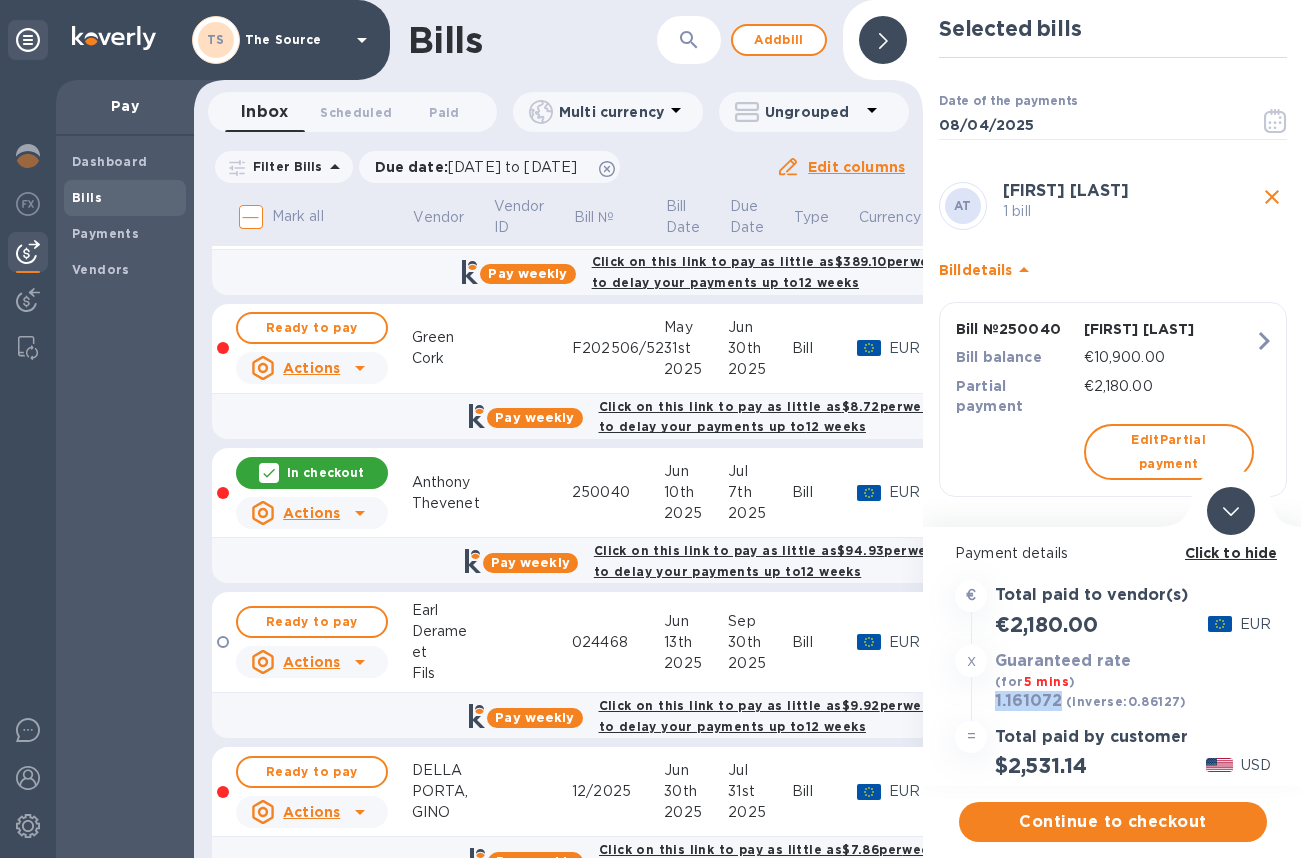 drag, startPoint x: 1063, startPoint y: 702, endPoint x: 1006, endPoint y: 700, distance: 57.035076 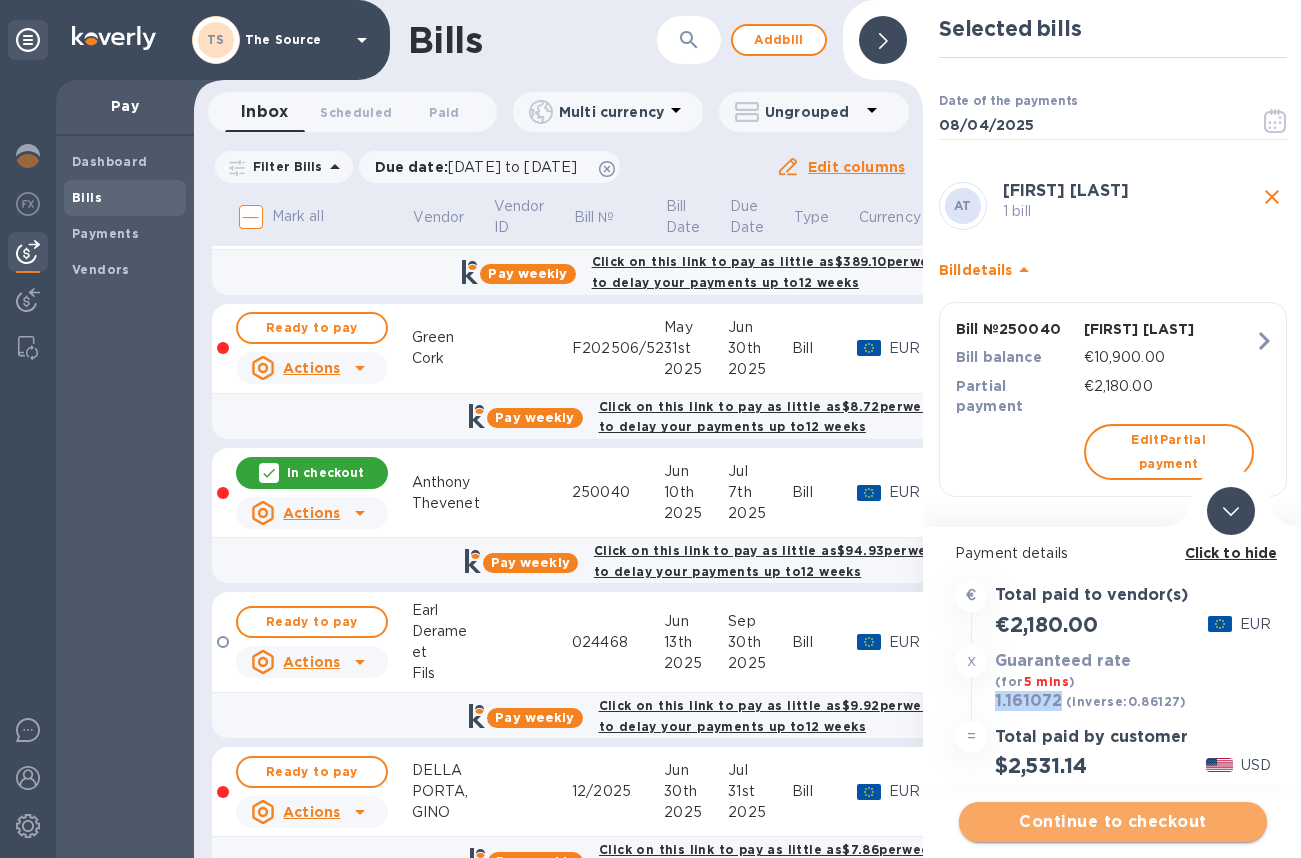 click on "Continue to checkout" at bounding box center [1113, 822] 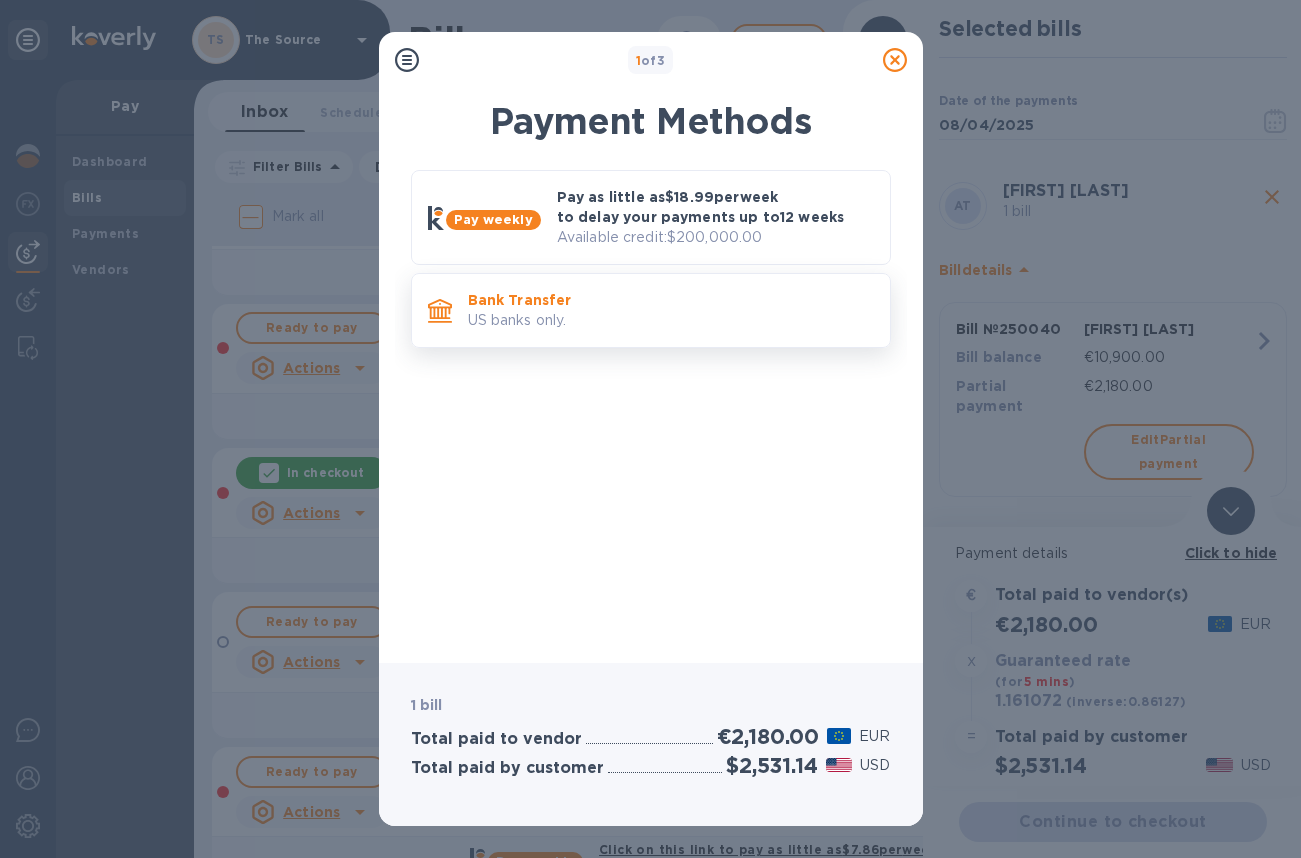 click on "Bank Transfer" at bounding box center (671, 300) 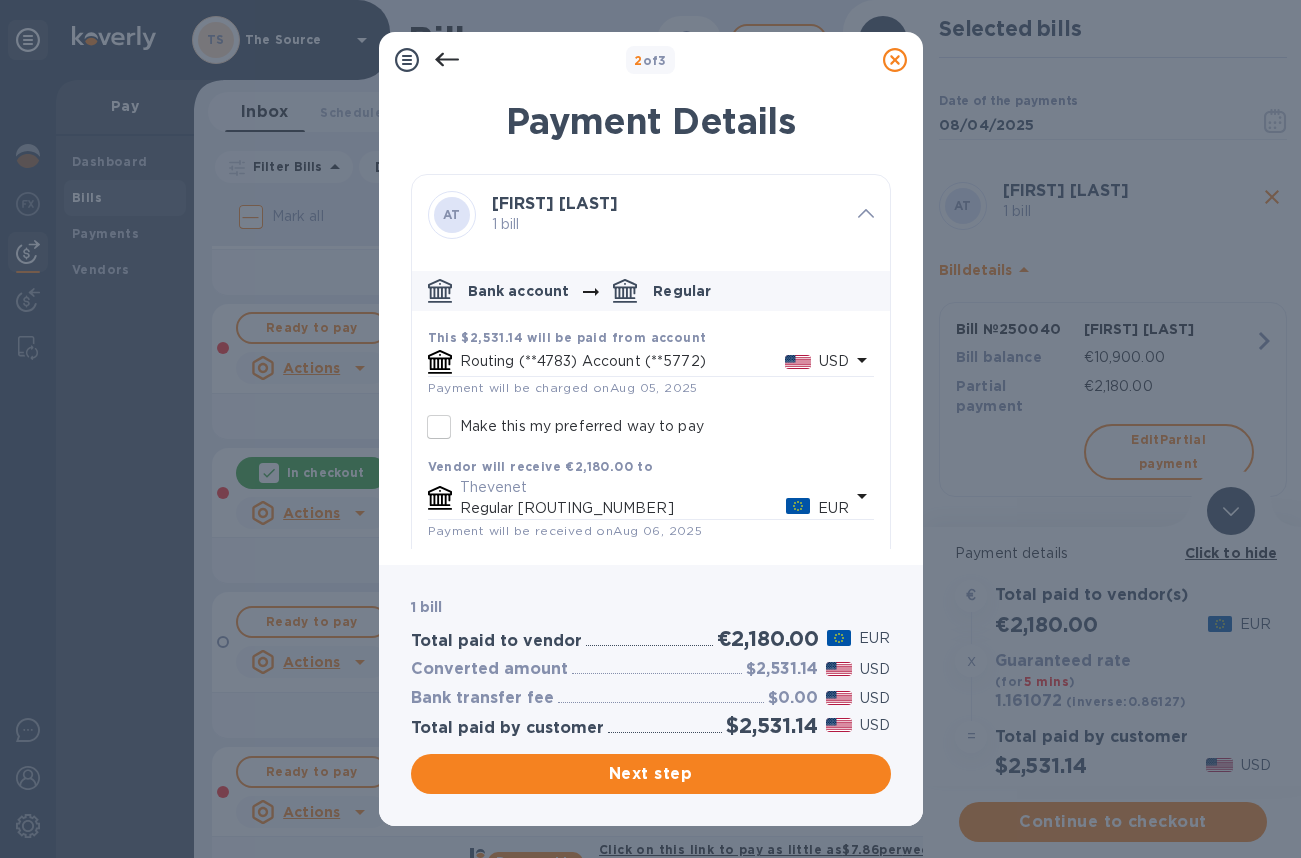click 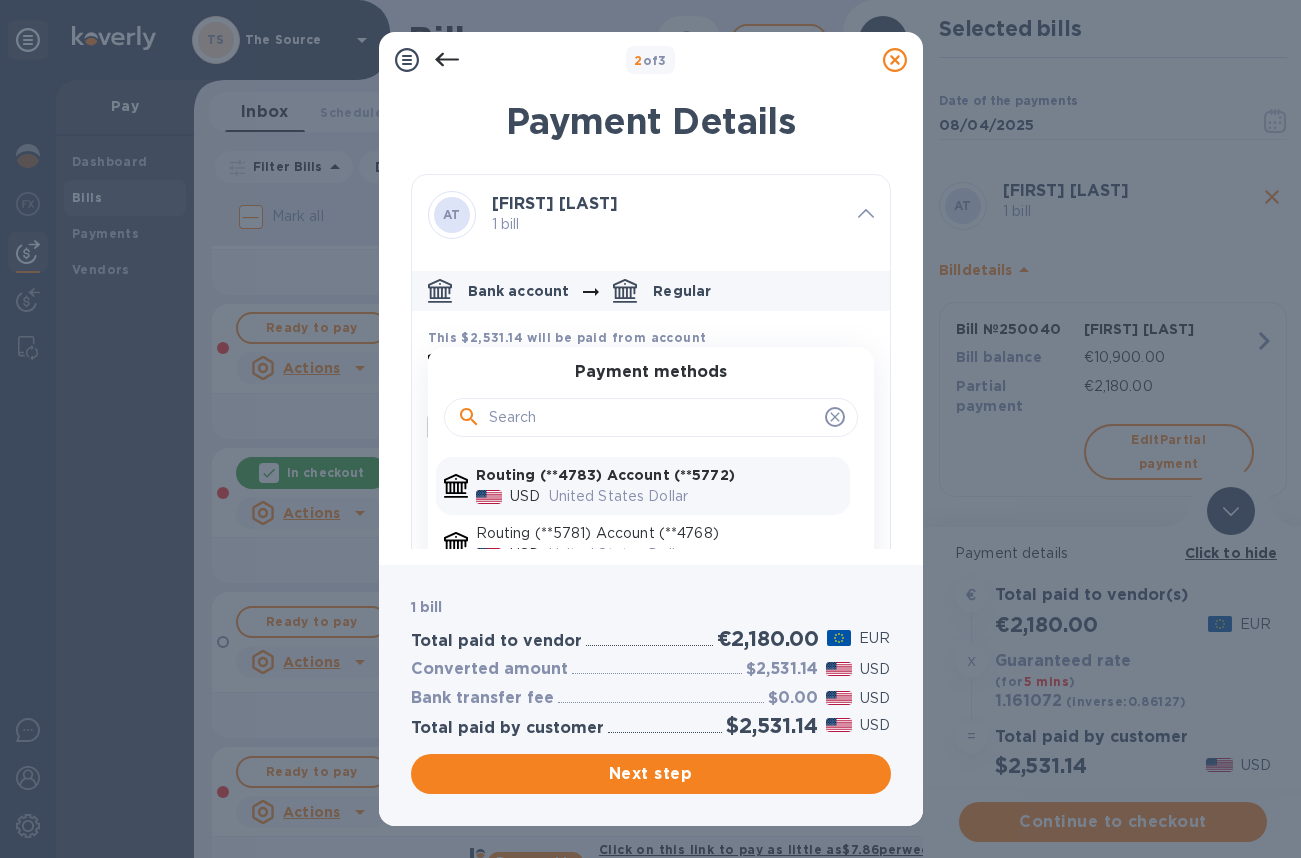 scroll, scrollTop: 39, scrollLeft: 0, axis: vertical 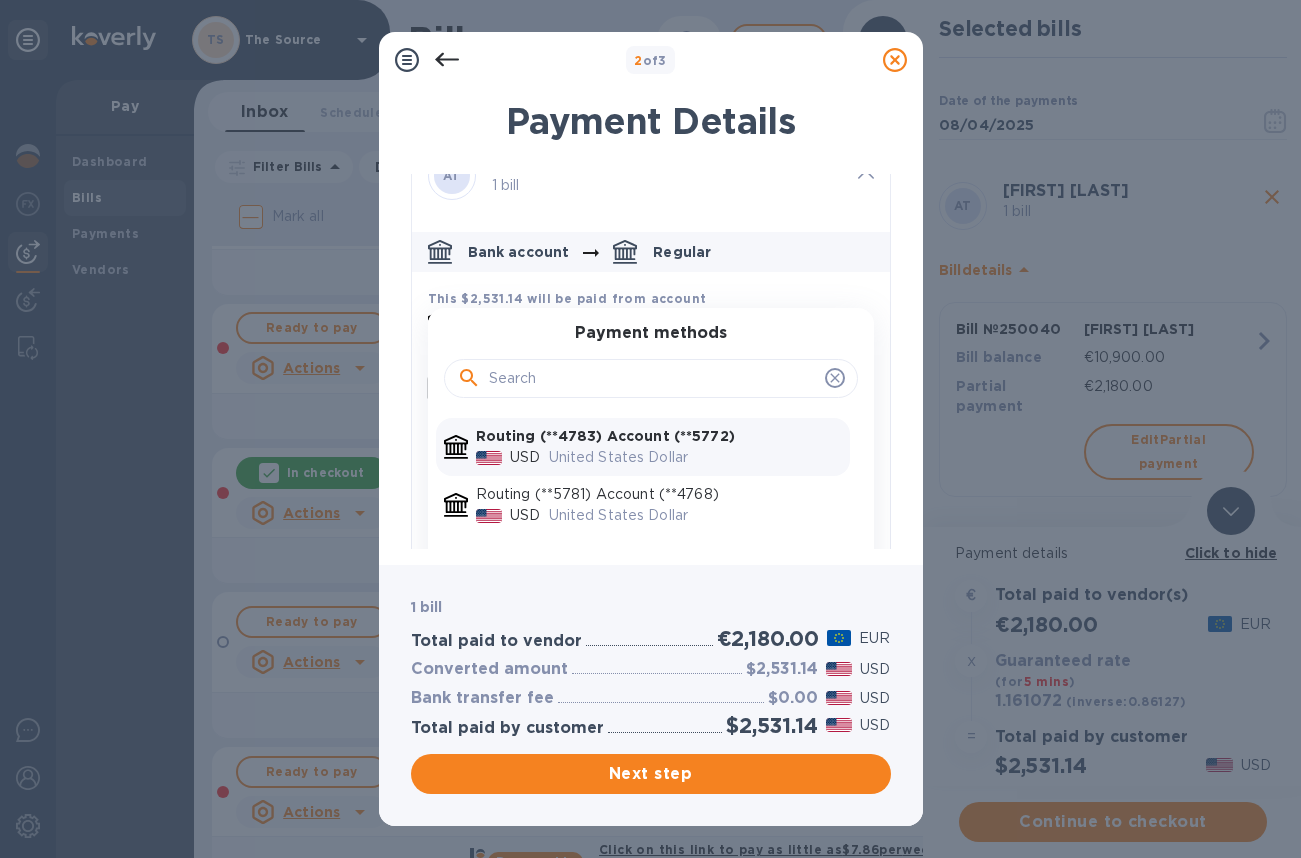 click on "Routing  (**5781) Account  (**4768)" at bounding box center (659, 494) 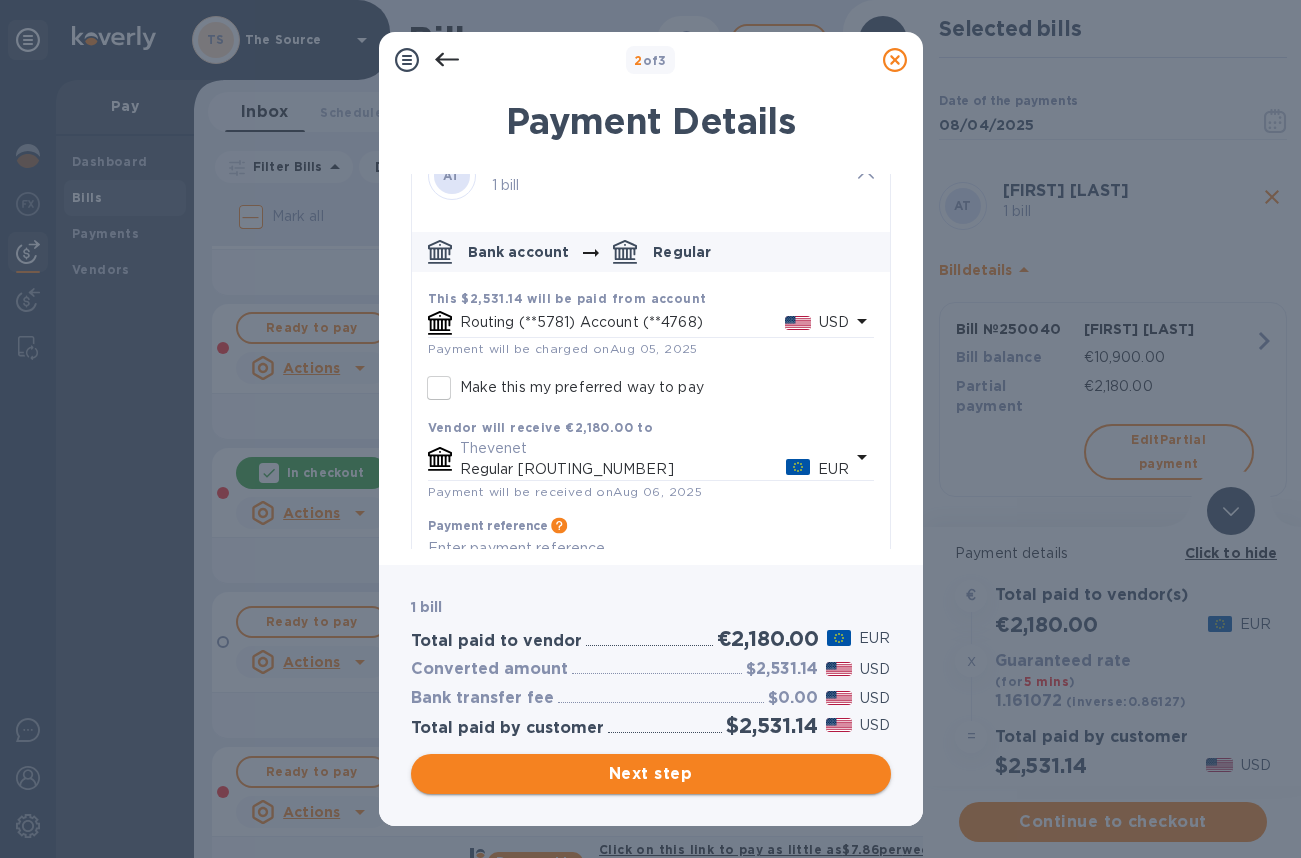 click on "Next step" at bounding box center [651, 774] 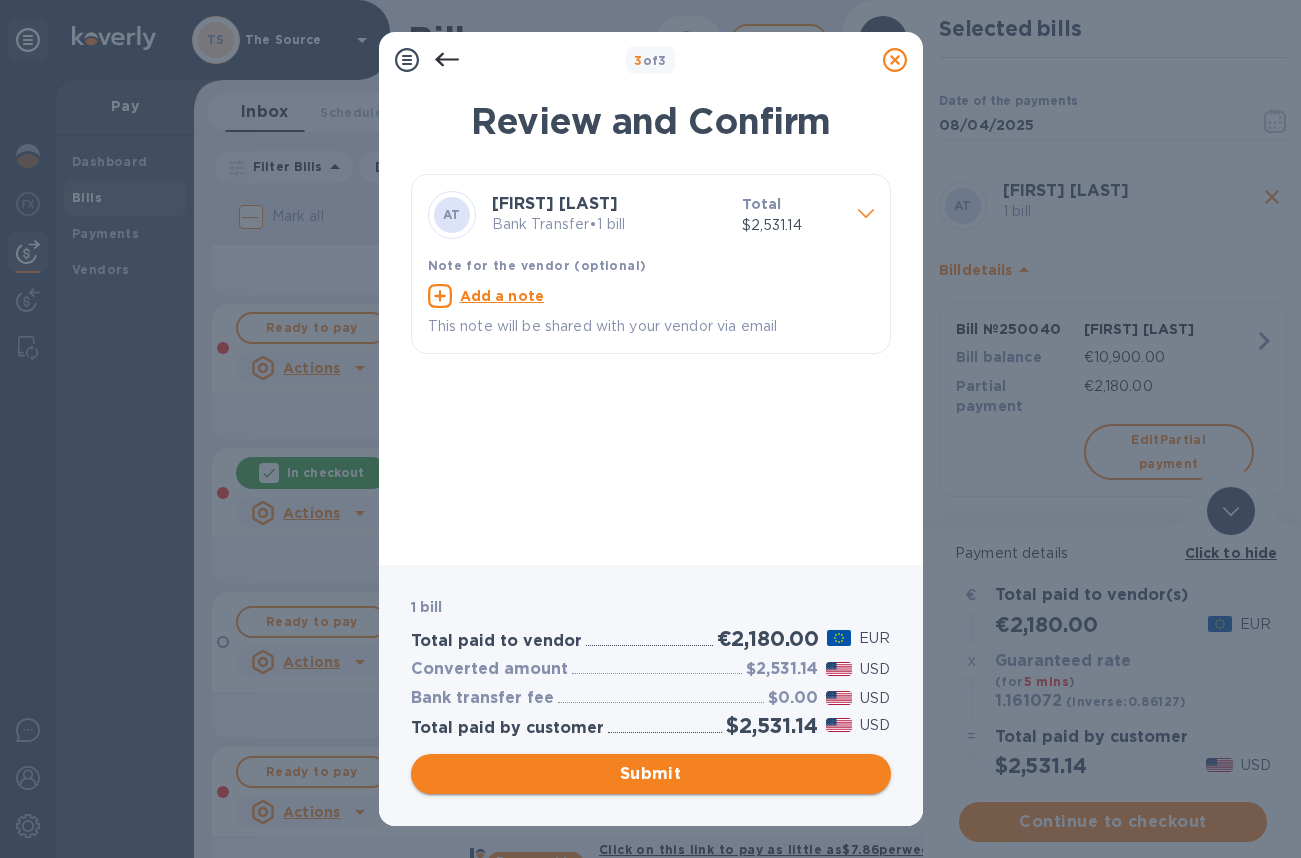 click on "Submit" at bounding box center (651, 774) 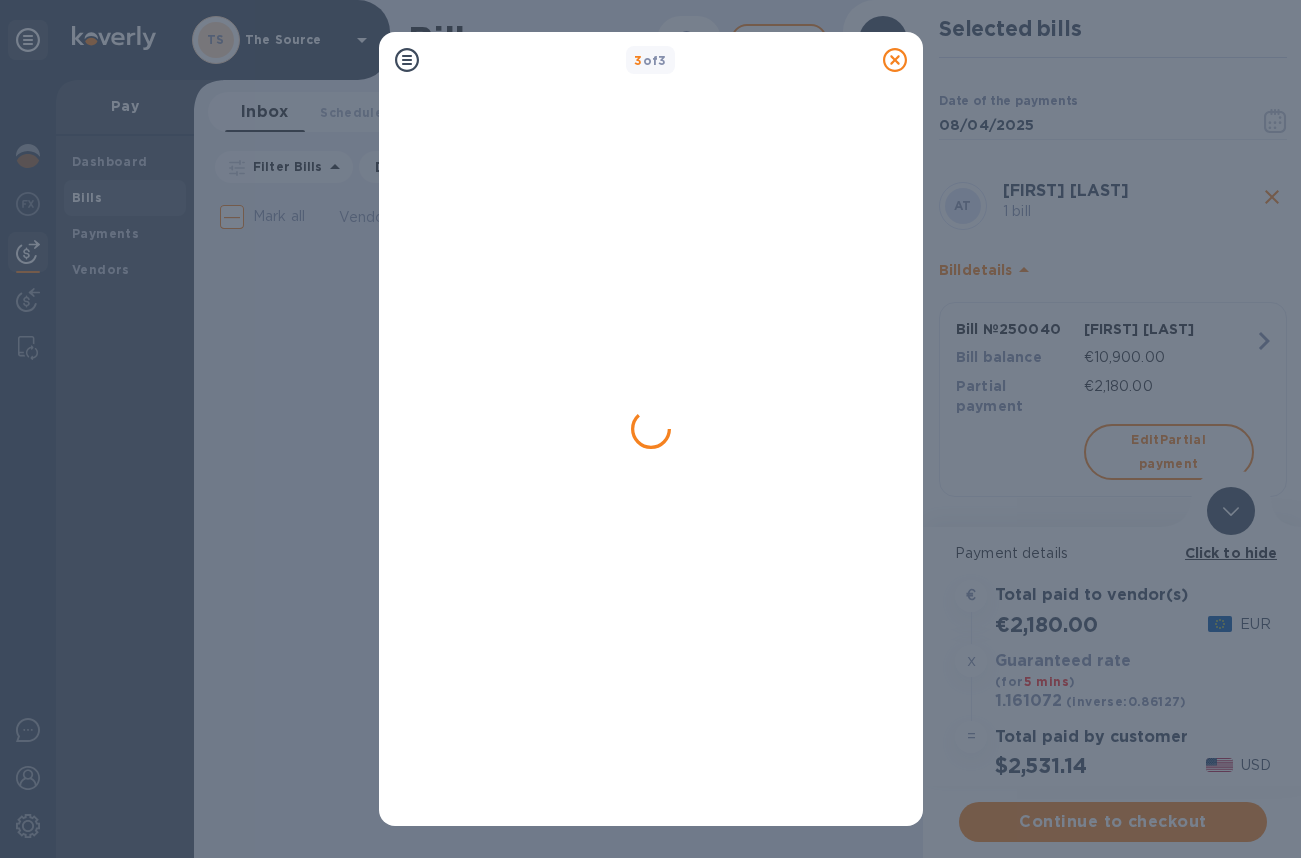 scroll, scrollTop: 0, scrollLeft: 0, axis: both 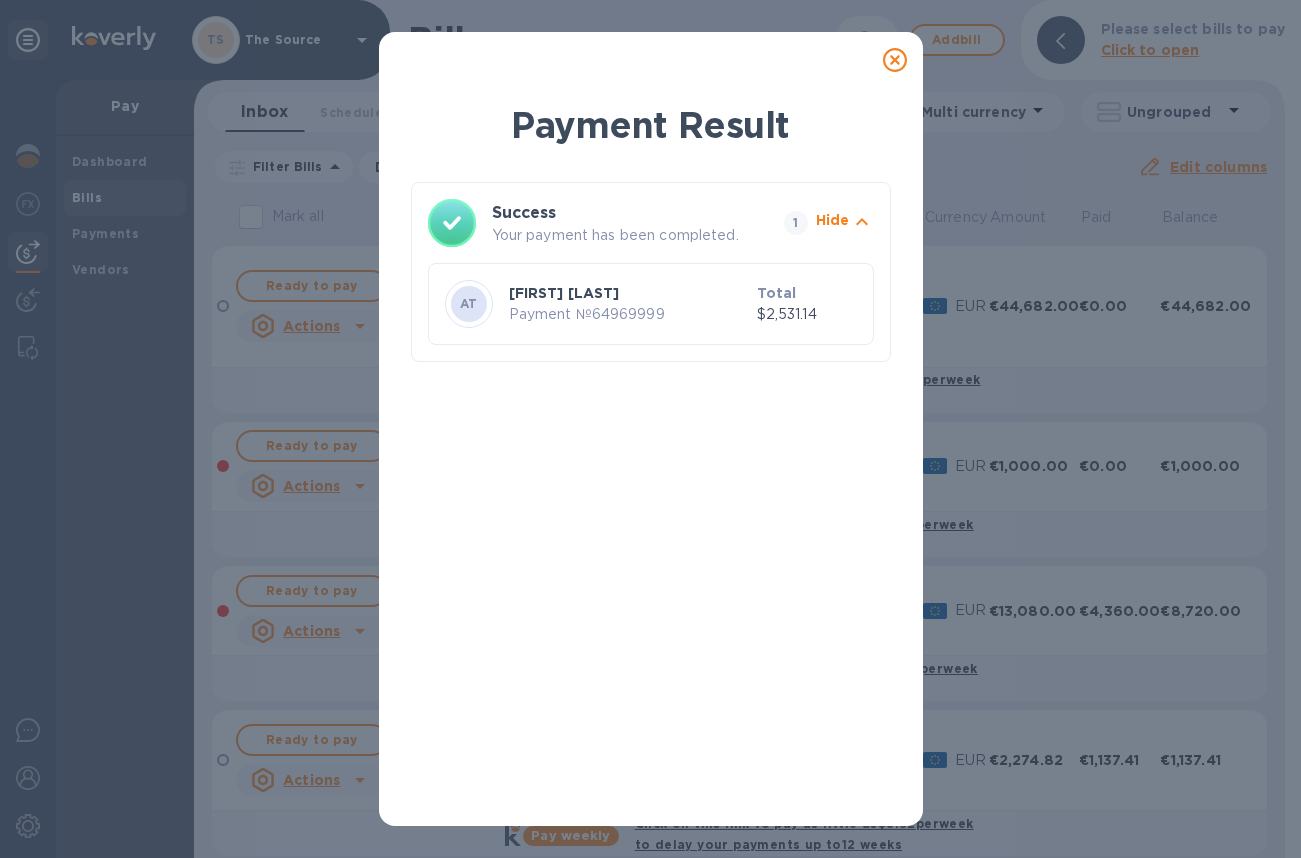 click 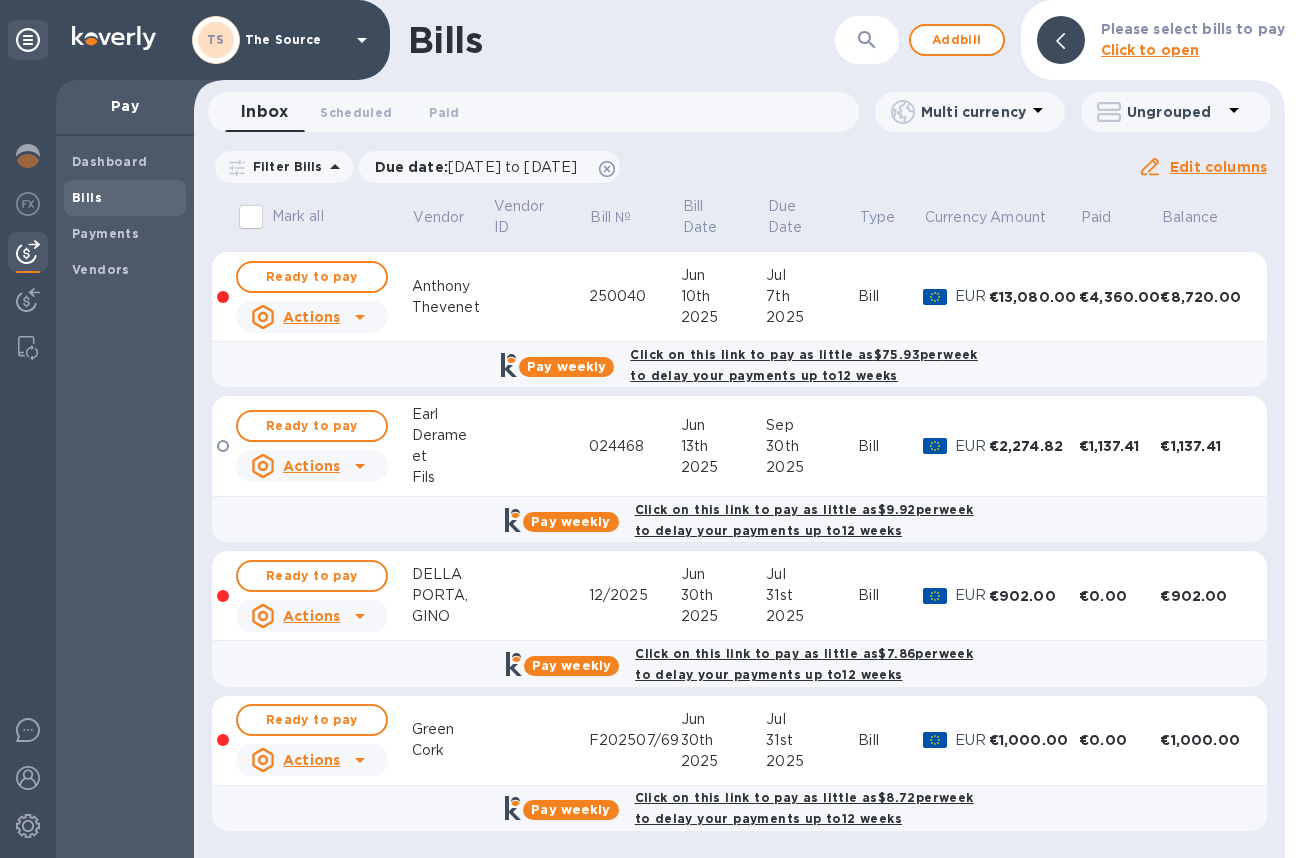 scroll, scrollTop: 0, scrollLeft: 0, axis: both 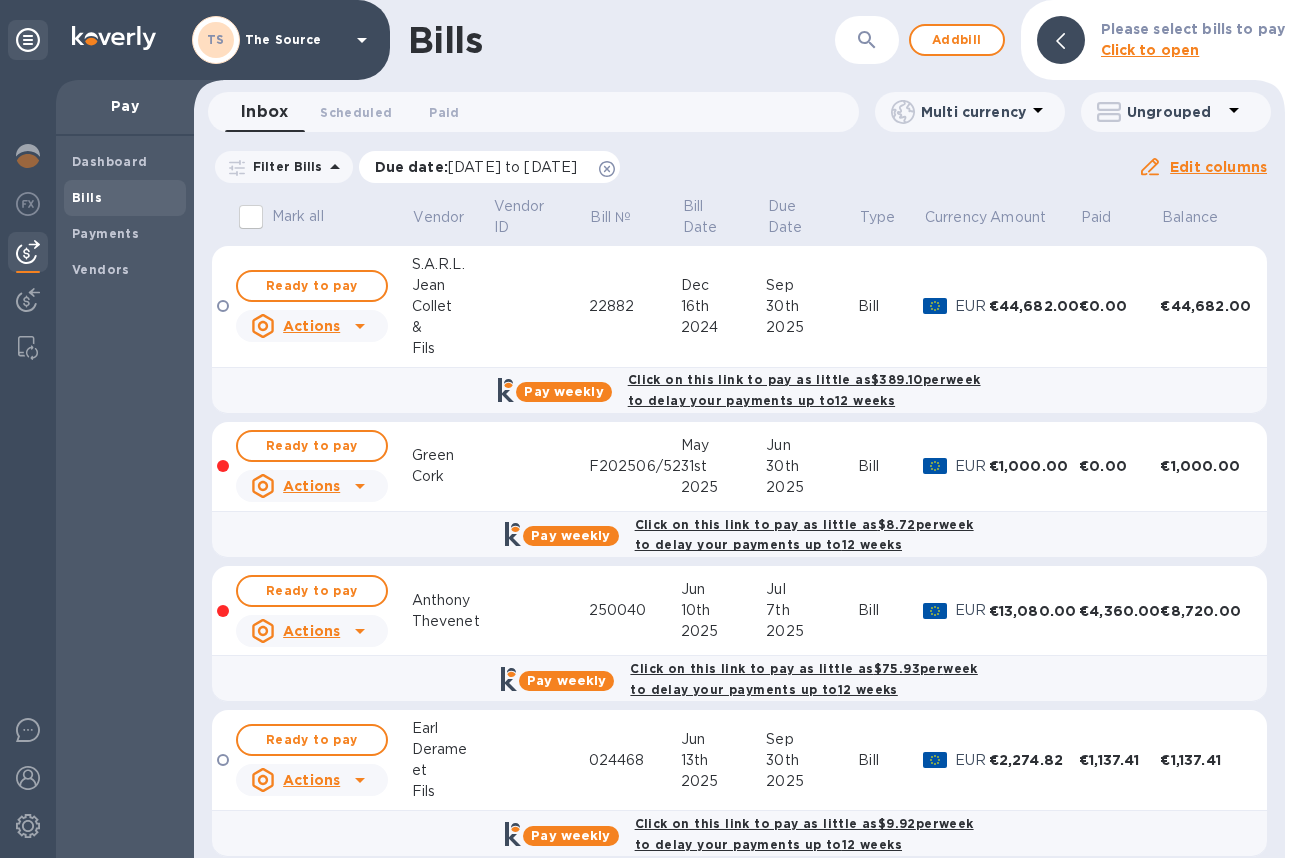 click 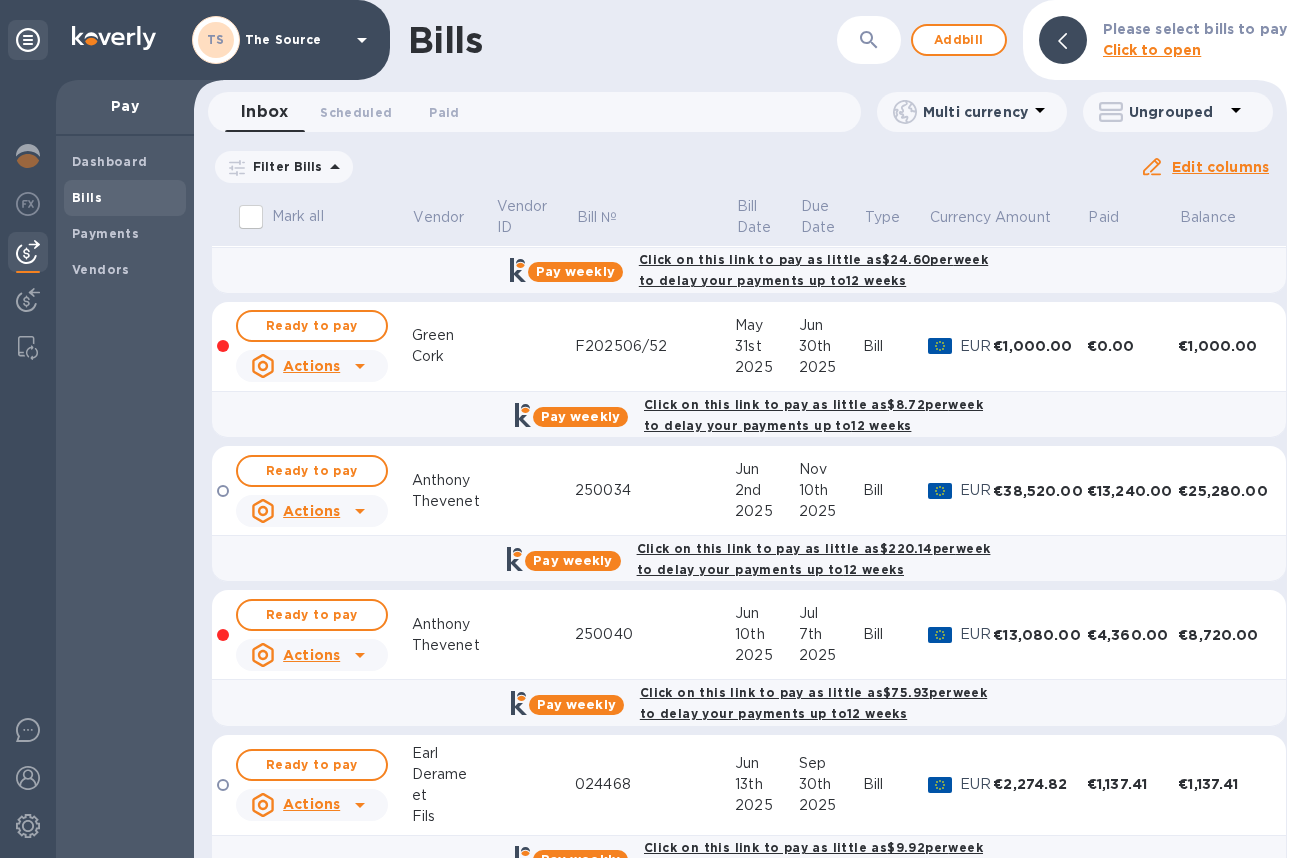 scroll, scrollTop: 1751, scrollLeft: 0, axis: vertical 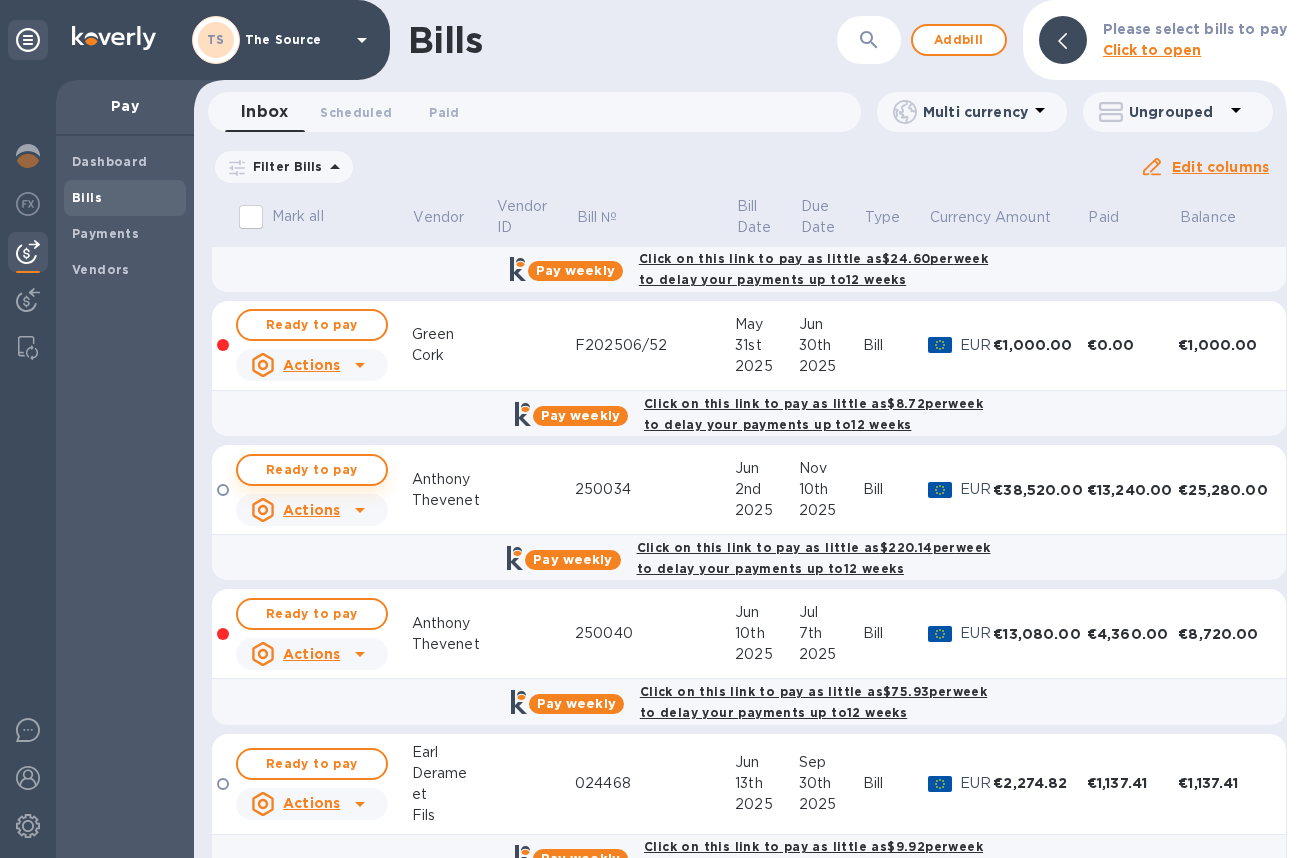 click on "Ready to pay" at bounding box center [312, 470] 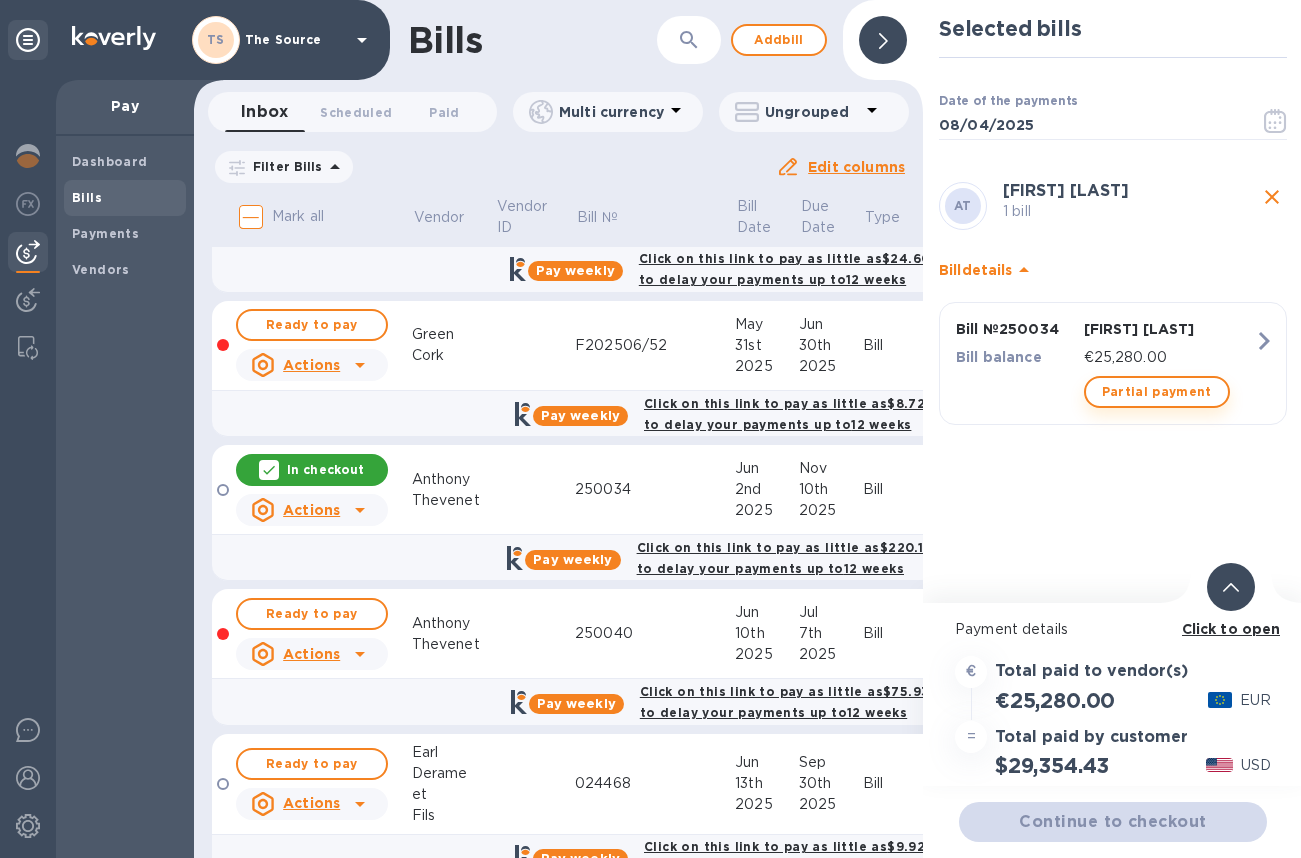 click on "Partial payment" at bounding box center (1157, 392) 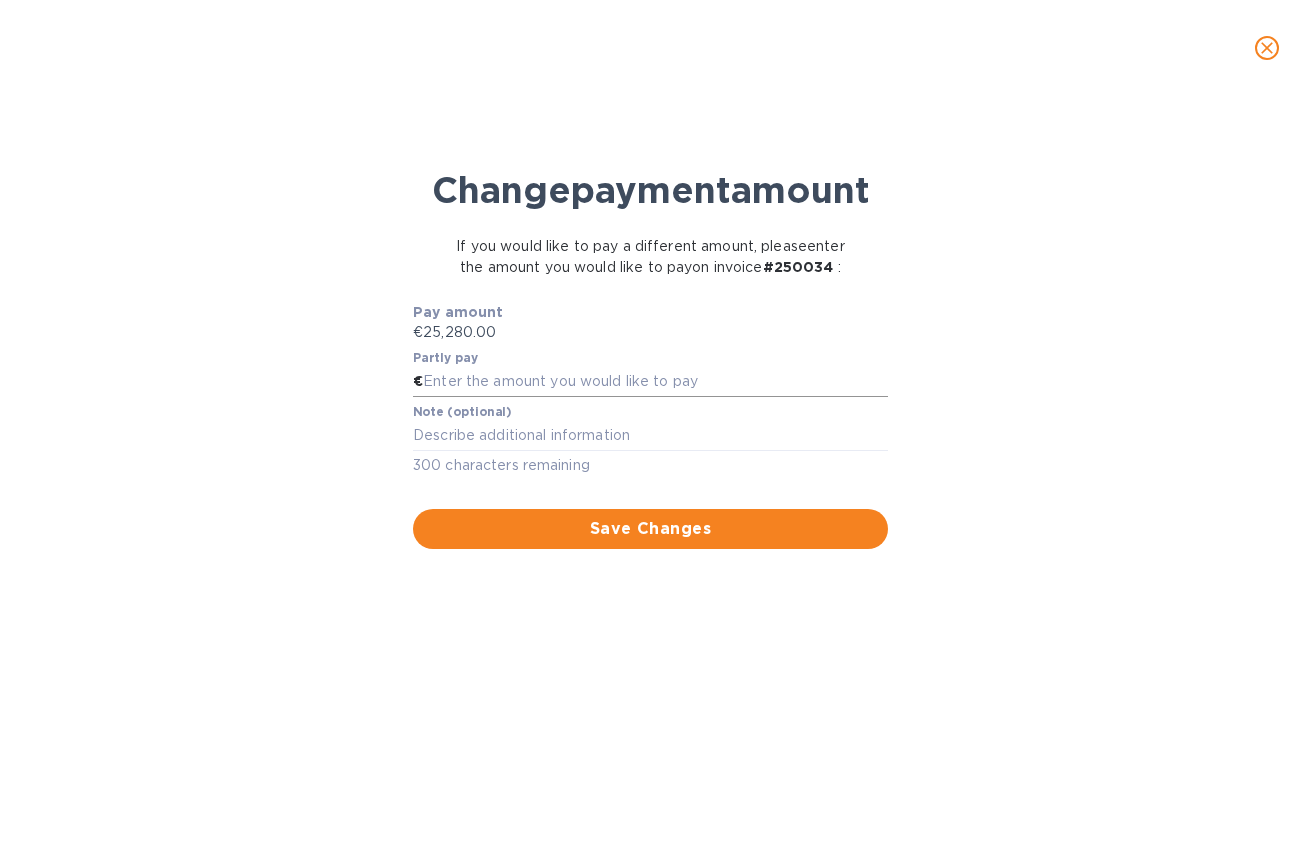 click at bounding box center (655, 382) 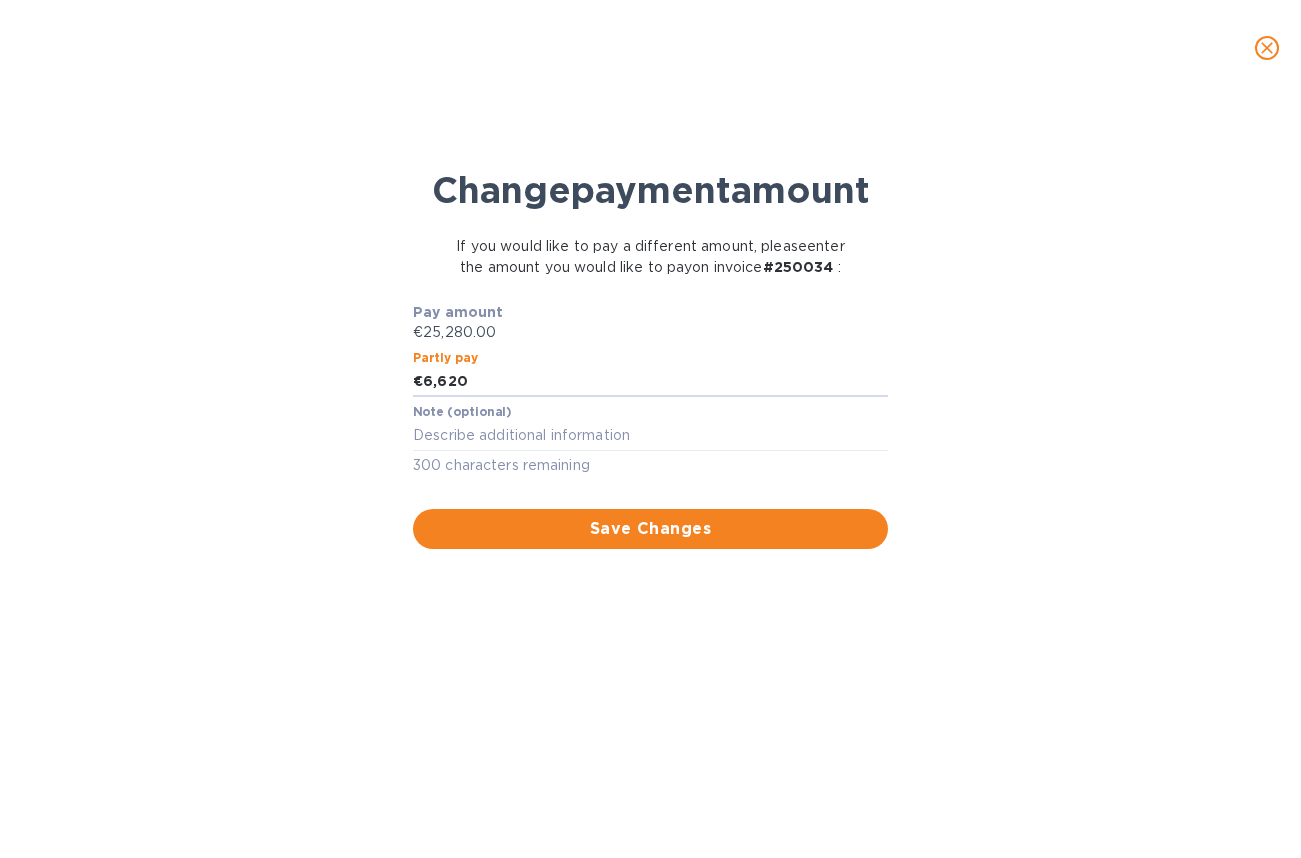 type on "6,620" 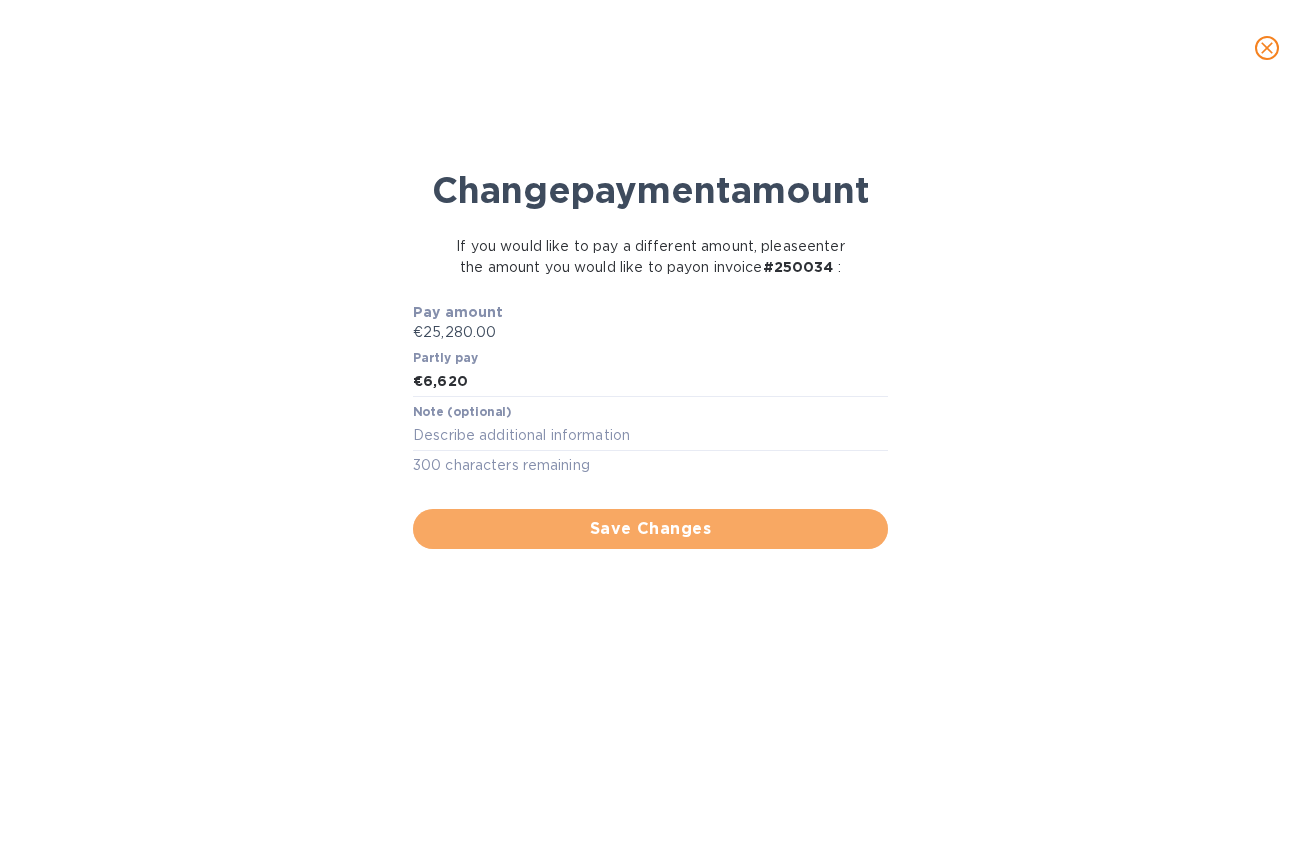 click on "Save Changes" at bounding box center (650, 529) 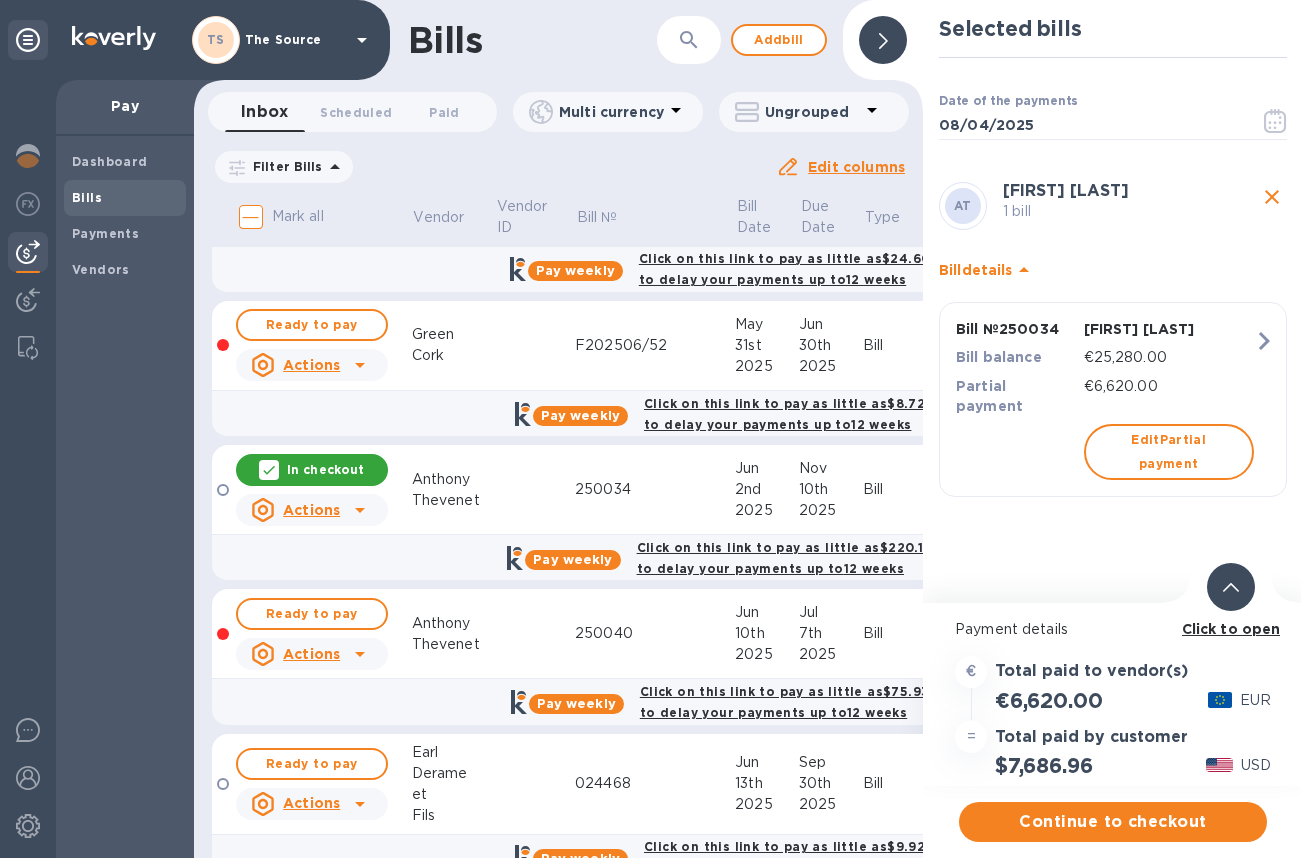click 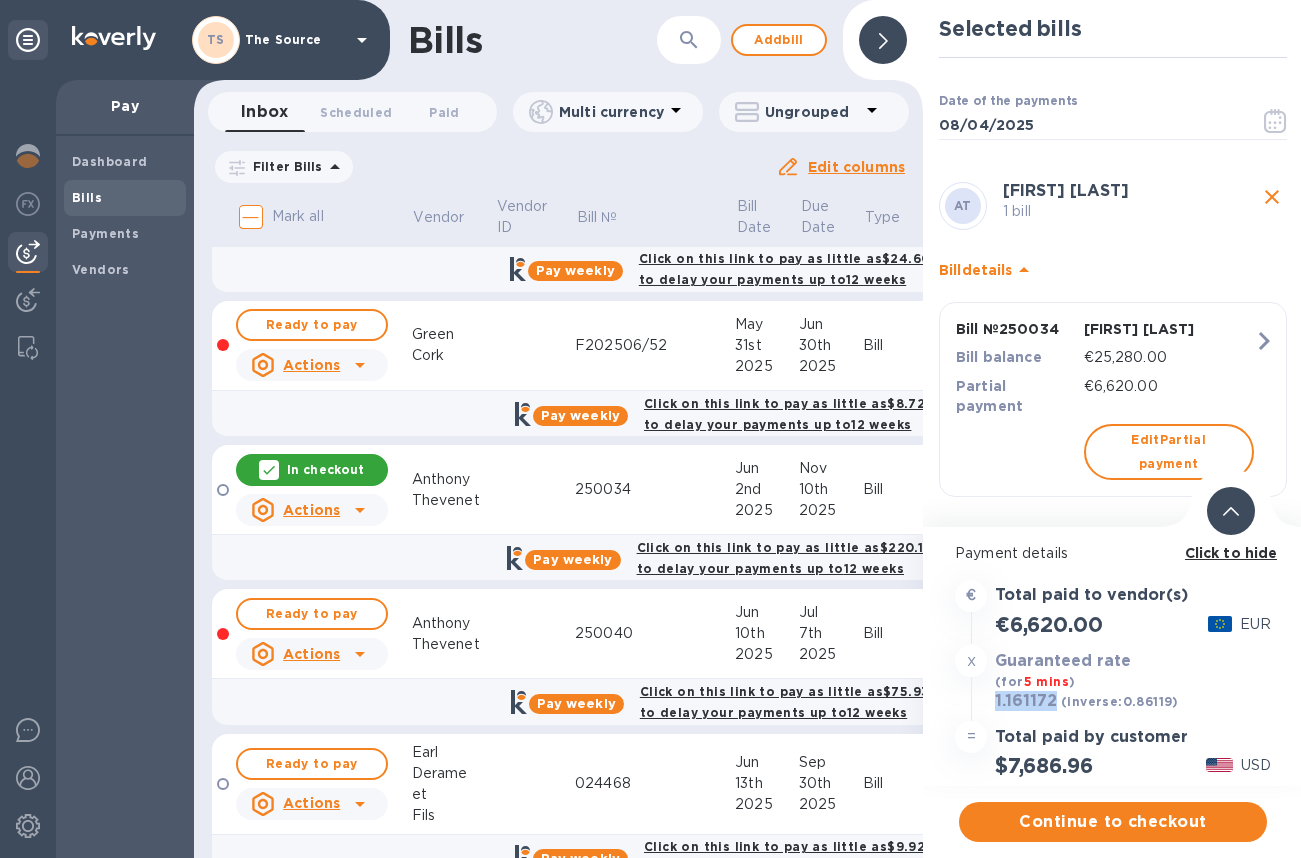 drag, startPoint x: 1056, startPoint y: 701, endPoint x: 1100, endPoint y: 667, distance: 55.605755 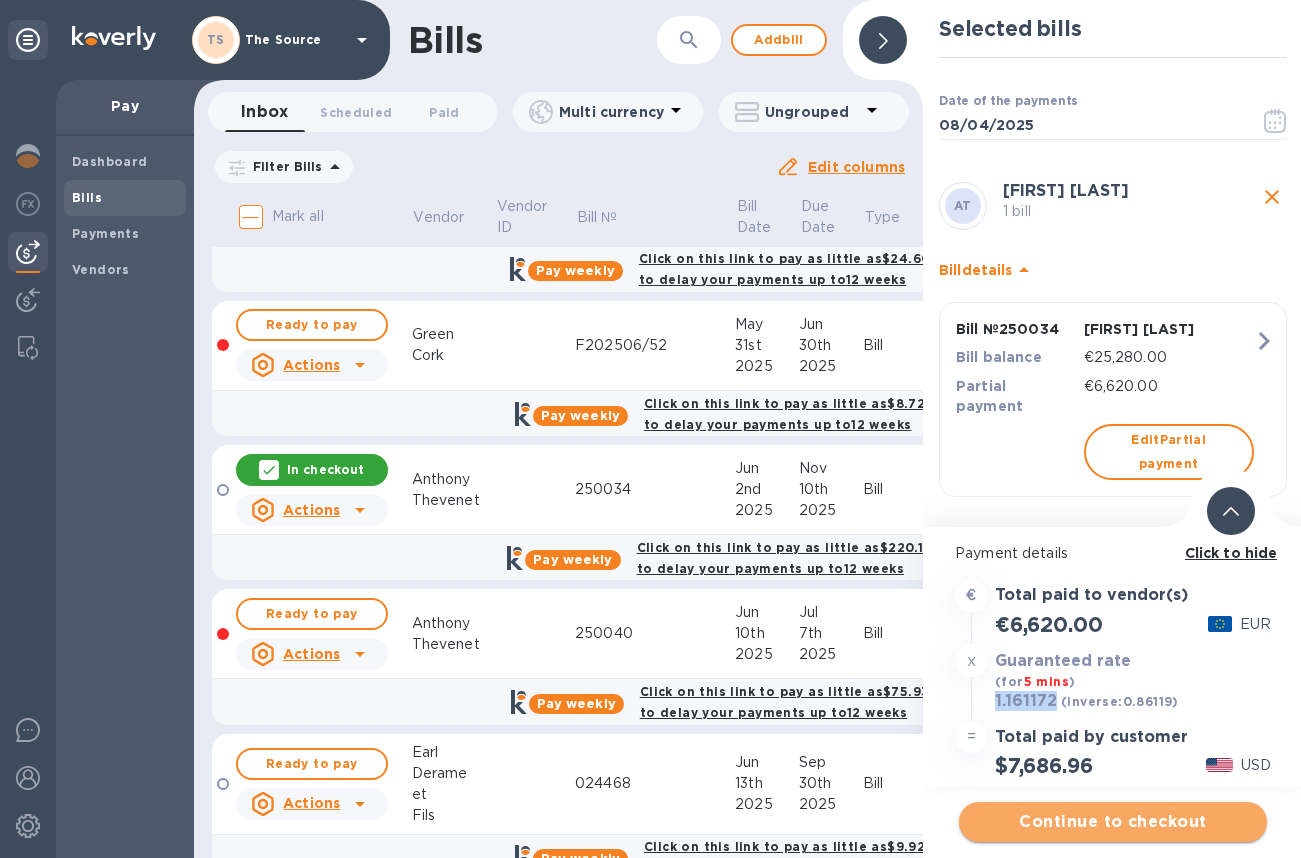 click on "Continue to checkout" at bounding box center (1113, 822) 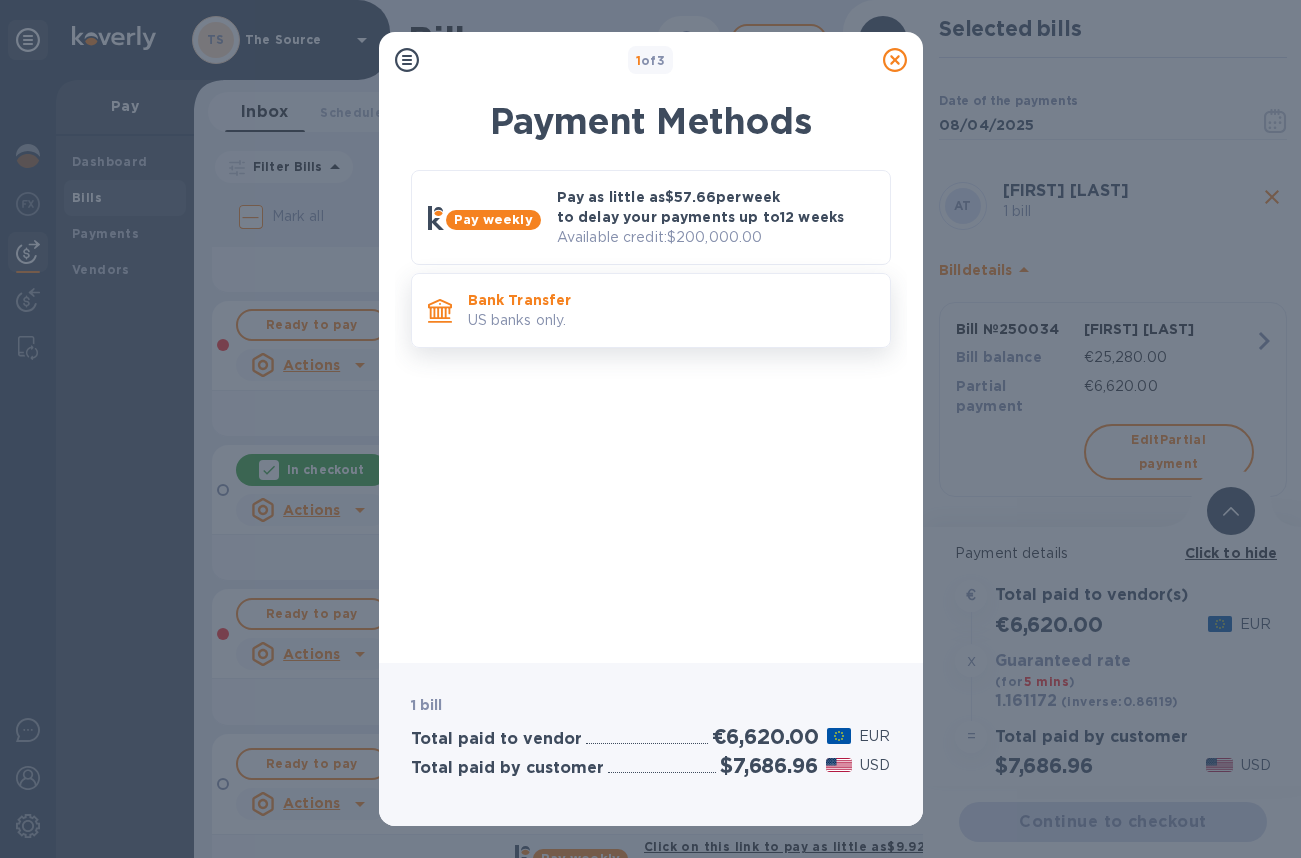 click on "US banks only." at bounding box center (671, 320) 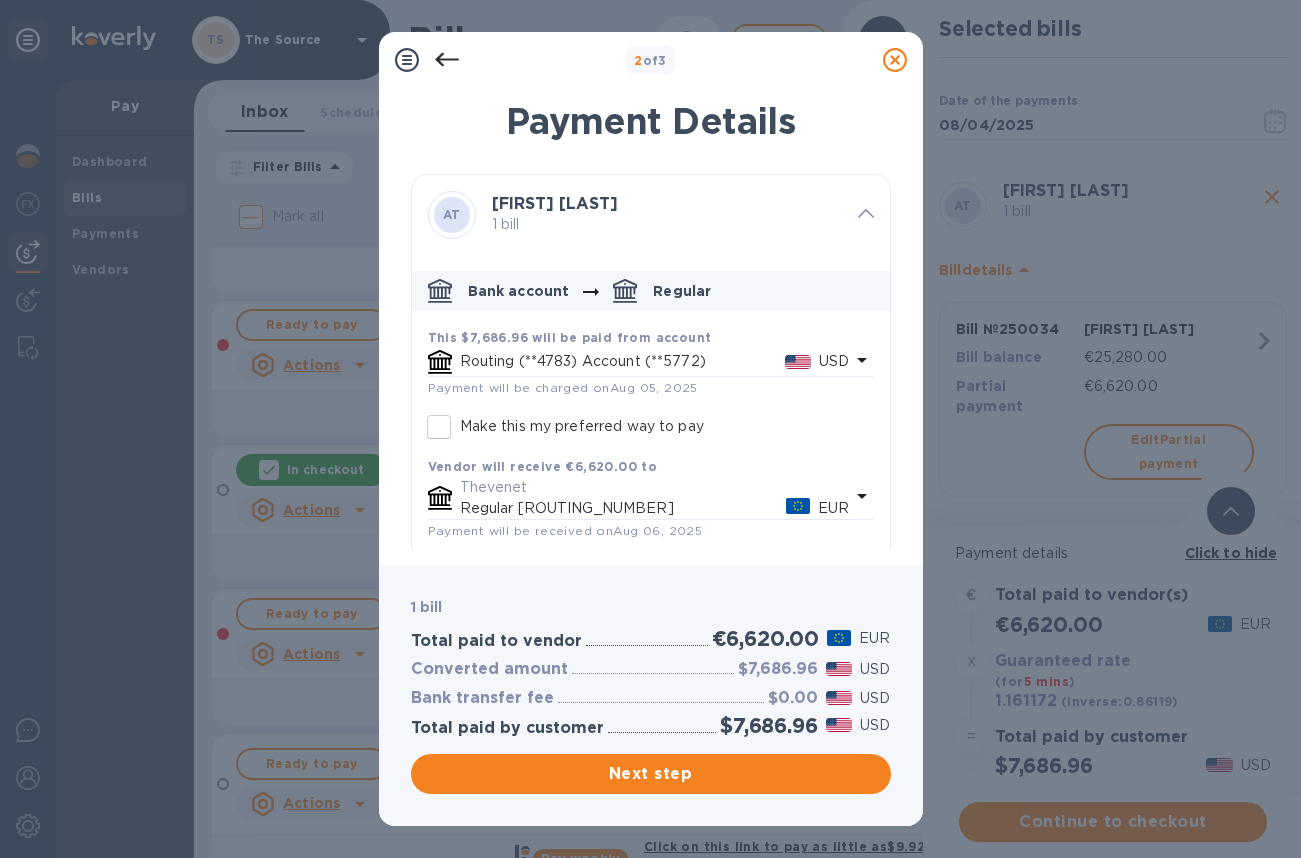 click 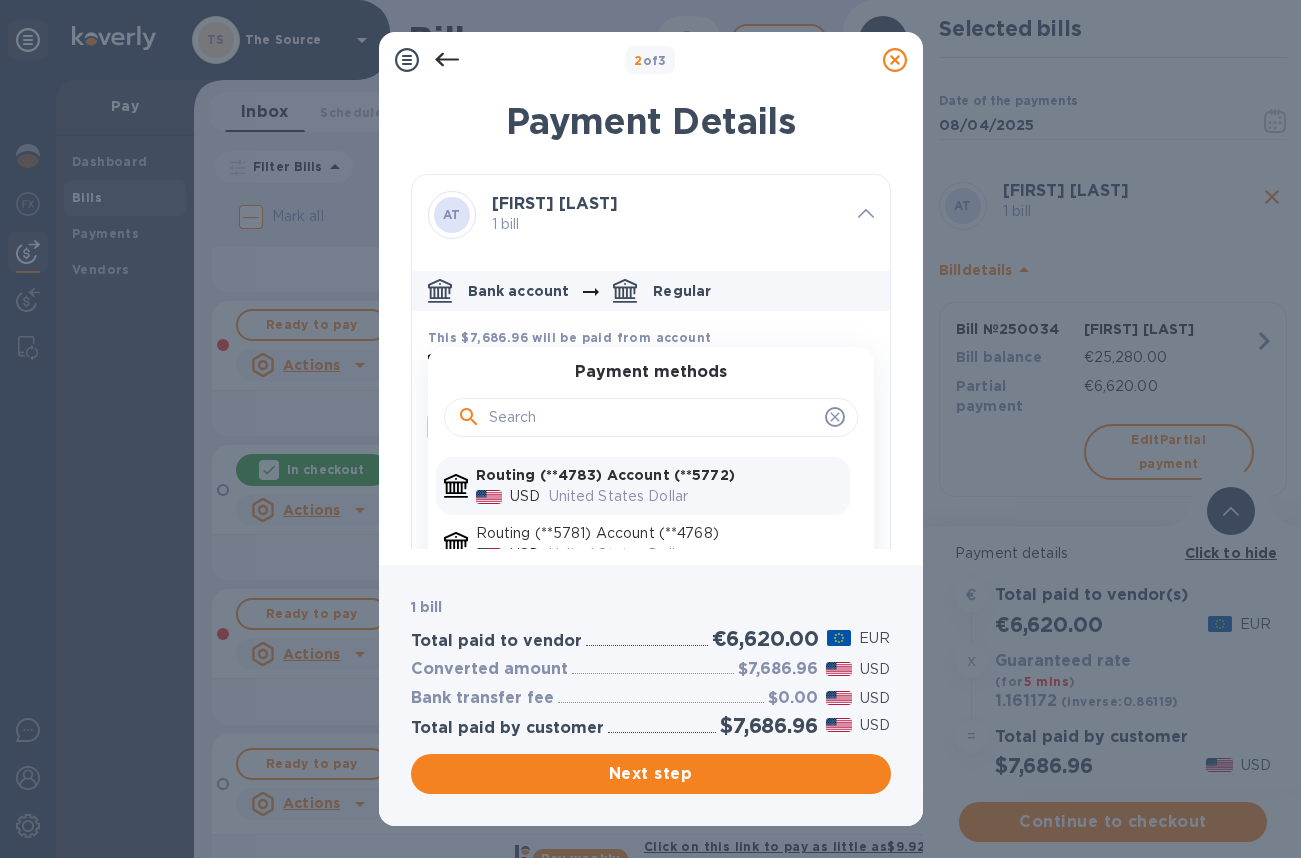 click on "Routing  (**5781) Account  (**4768)" at bounding box center (659, 533) 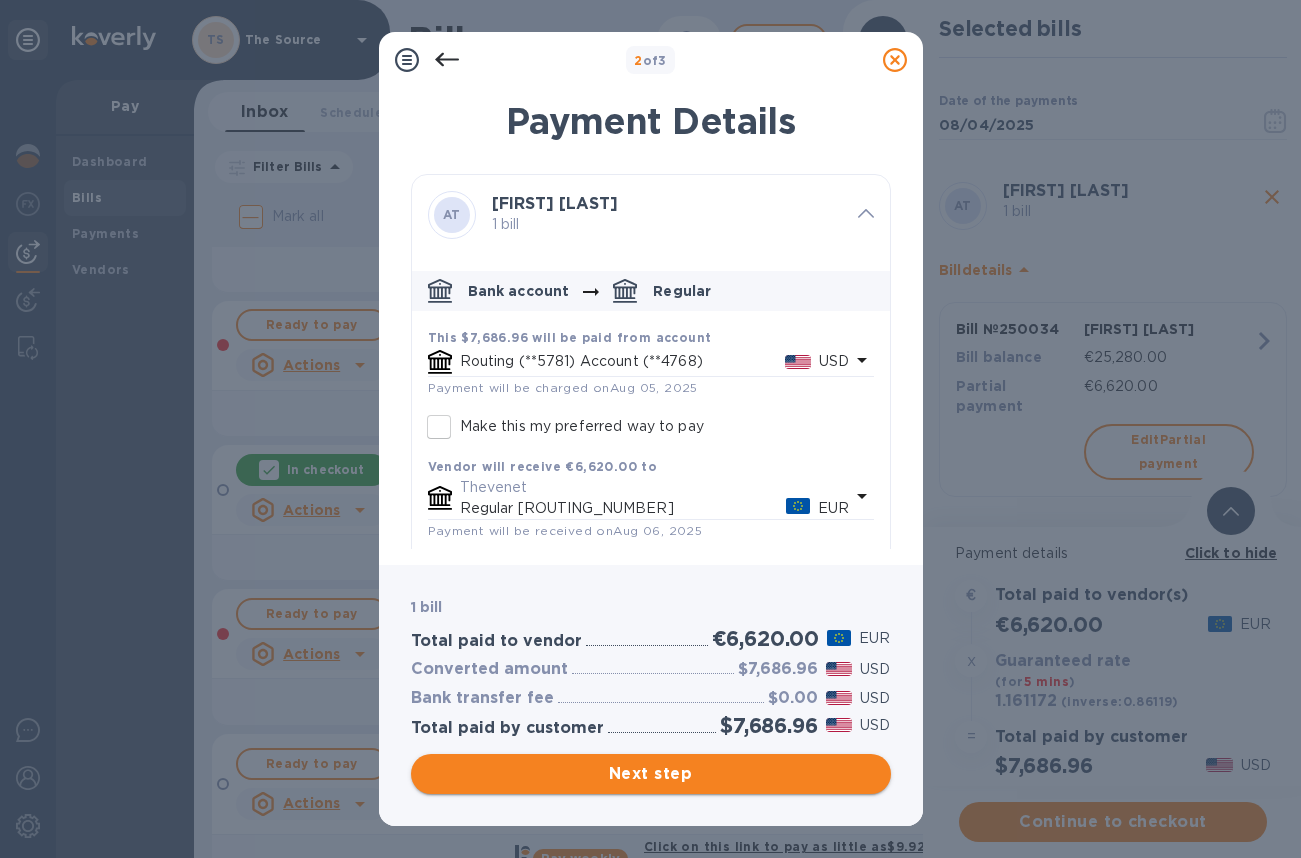 click on "Next step" at bounding box center [651, 774] 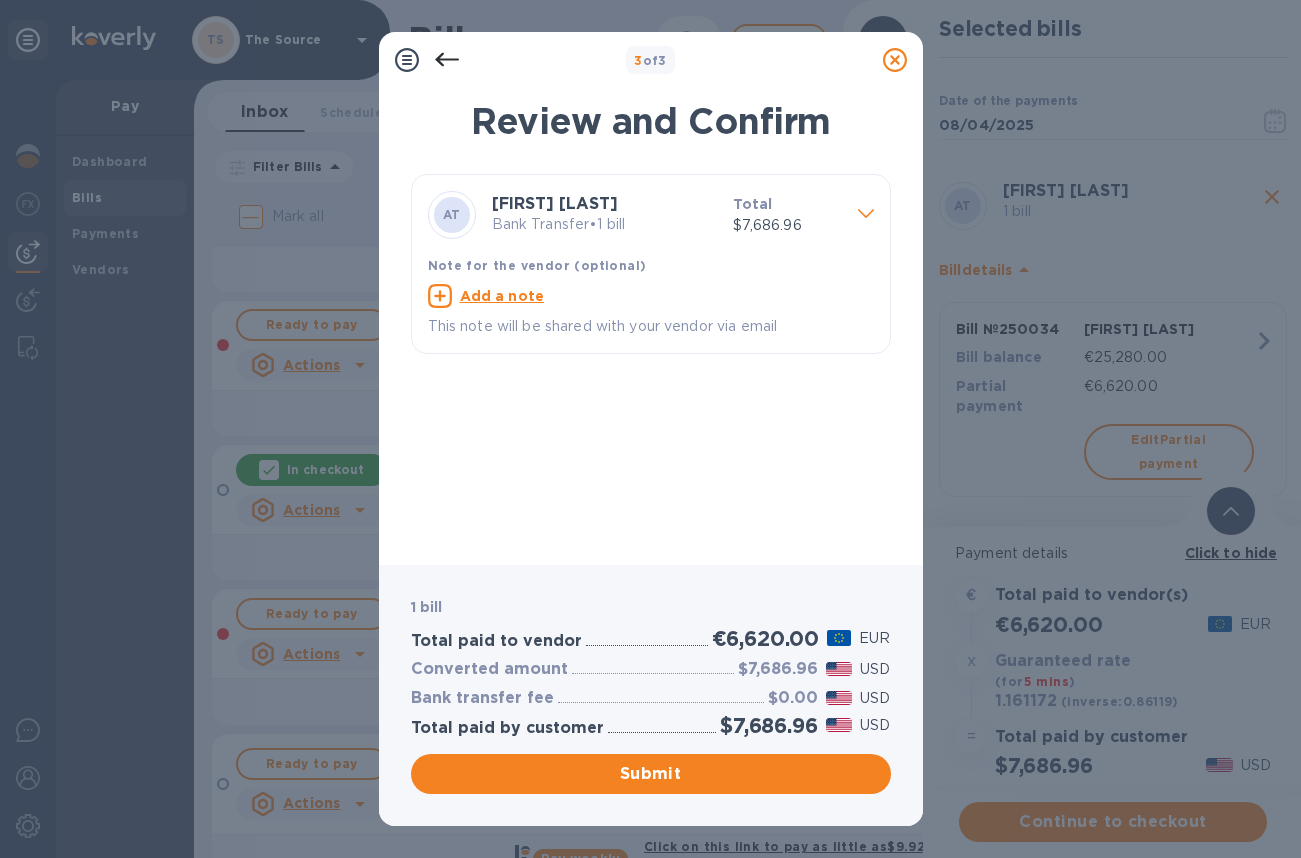 click on "Submit" at bounding box center (651, 774) 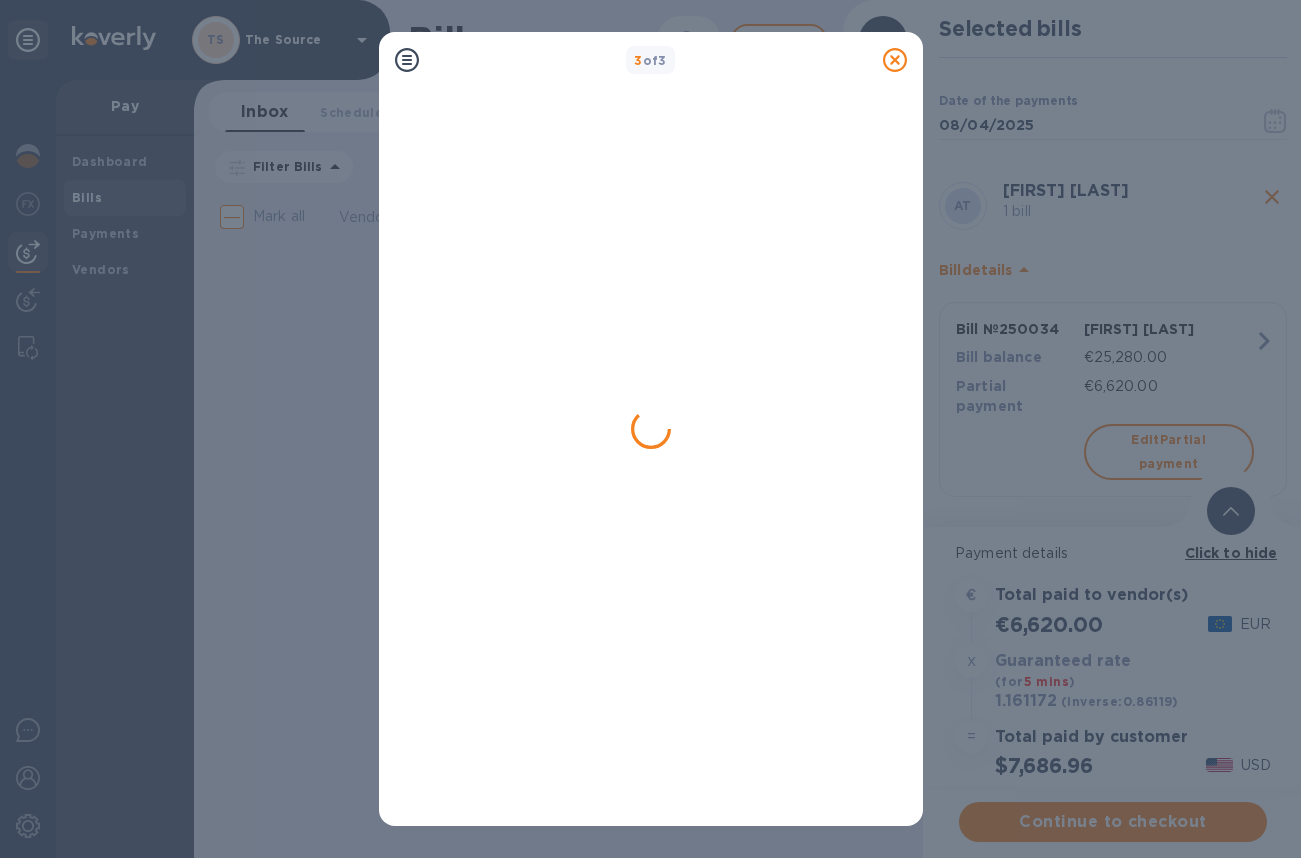 scroll, scrollTop: 0, scrollLeft: 0, axis: both 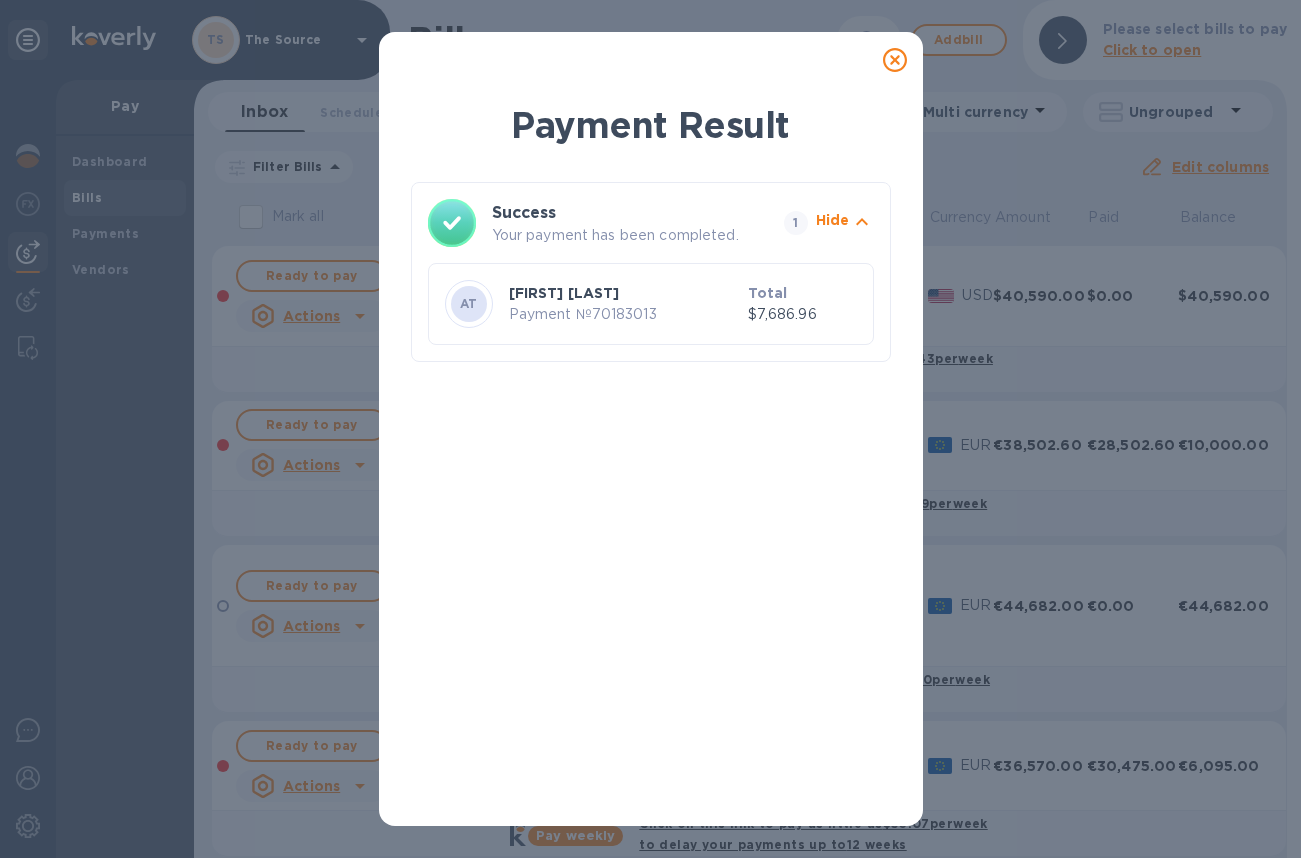 click 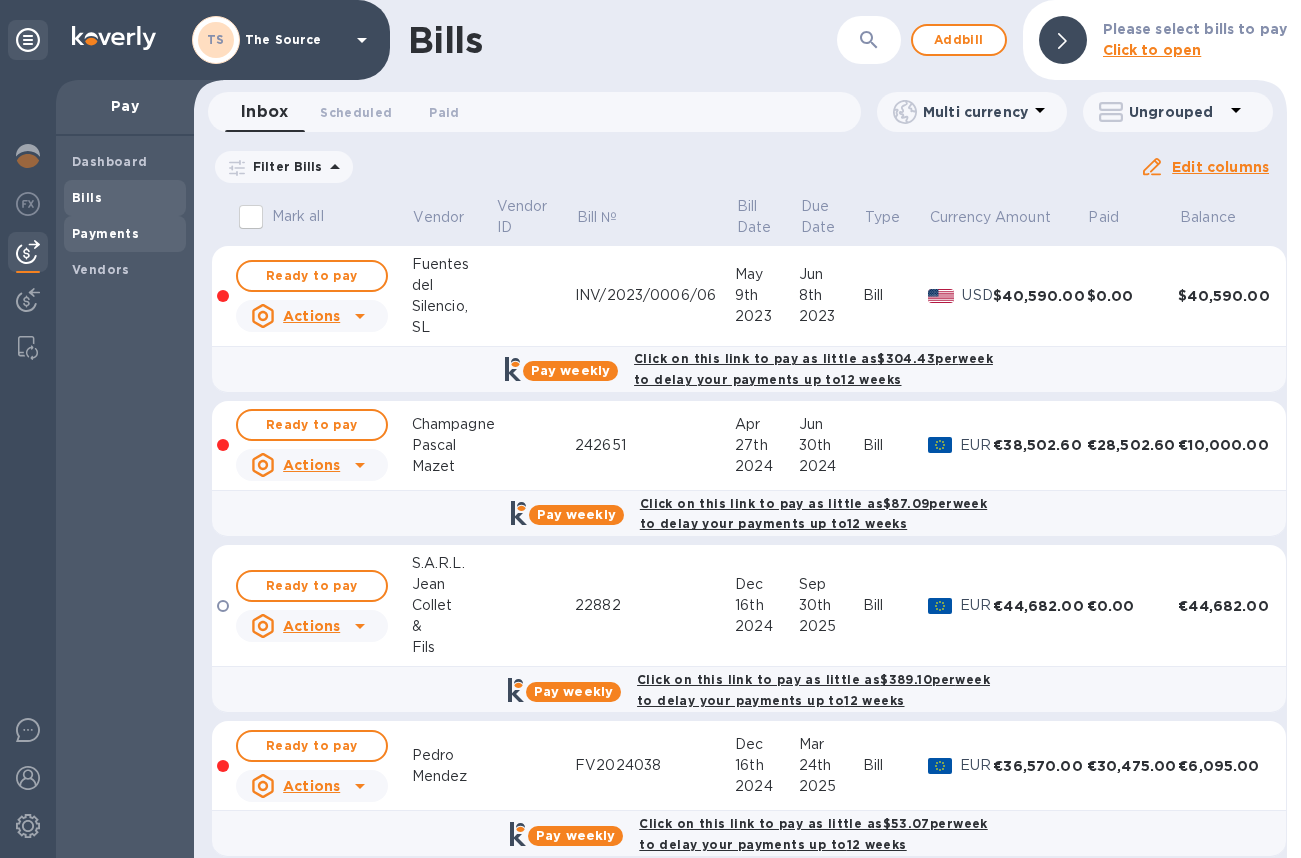click on "Payments" at bounding box center [105, 233] 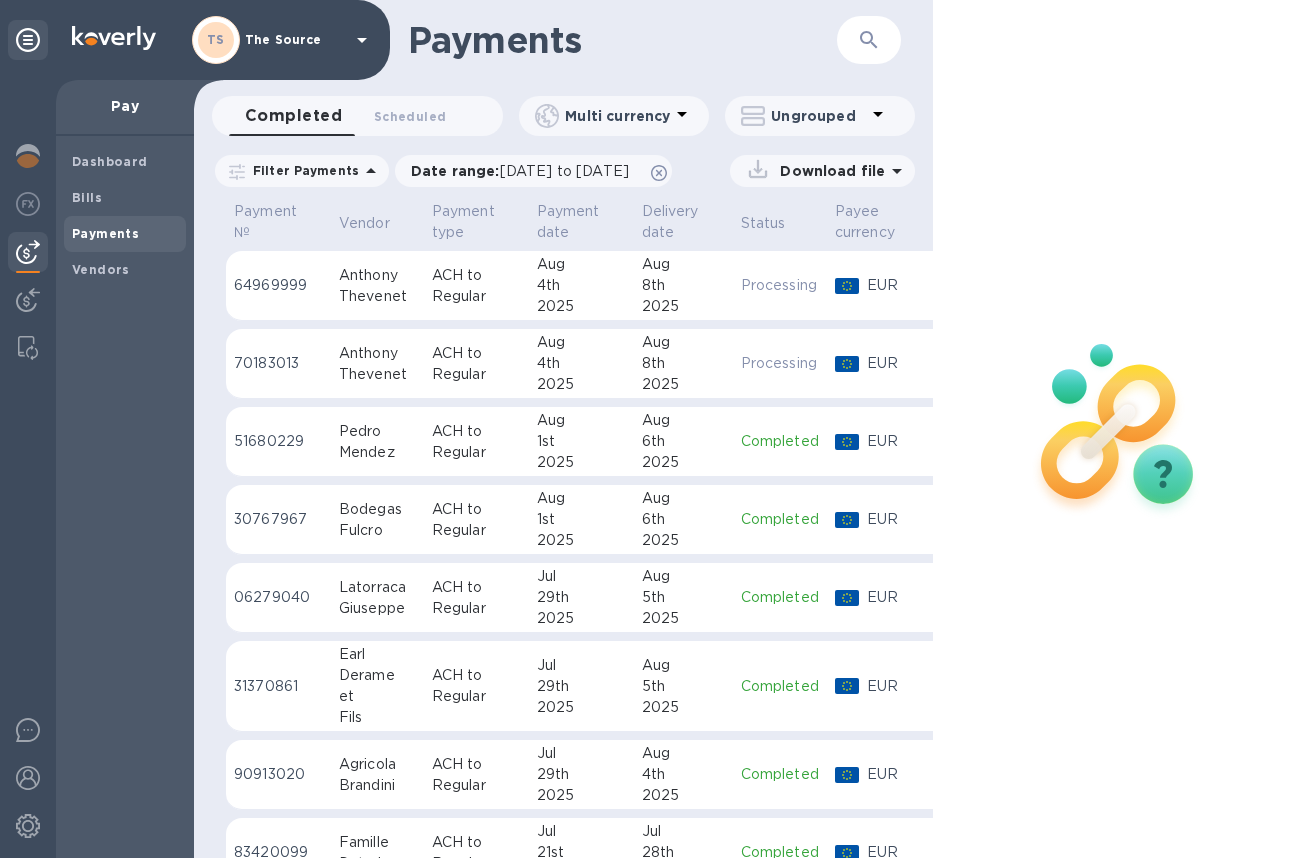 click on "ACH to Regular" at bounding box center (476, 286) 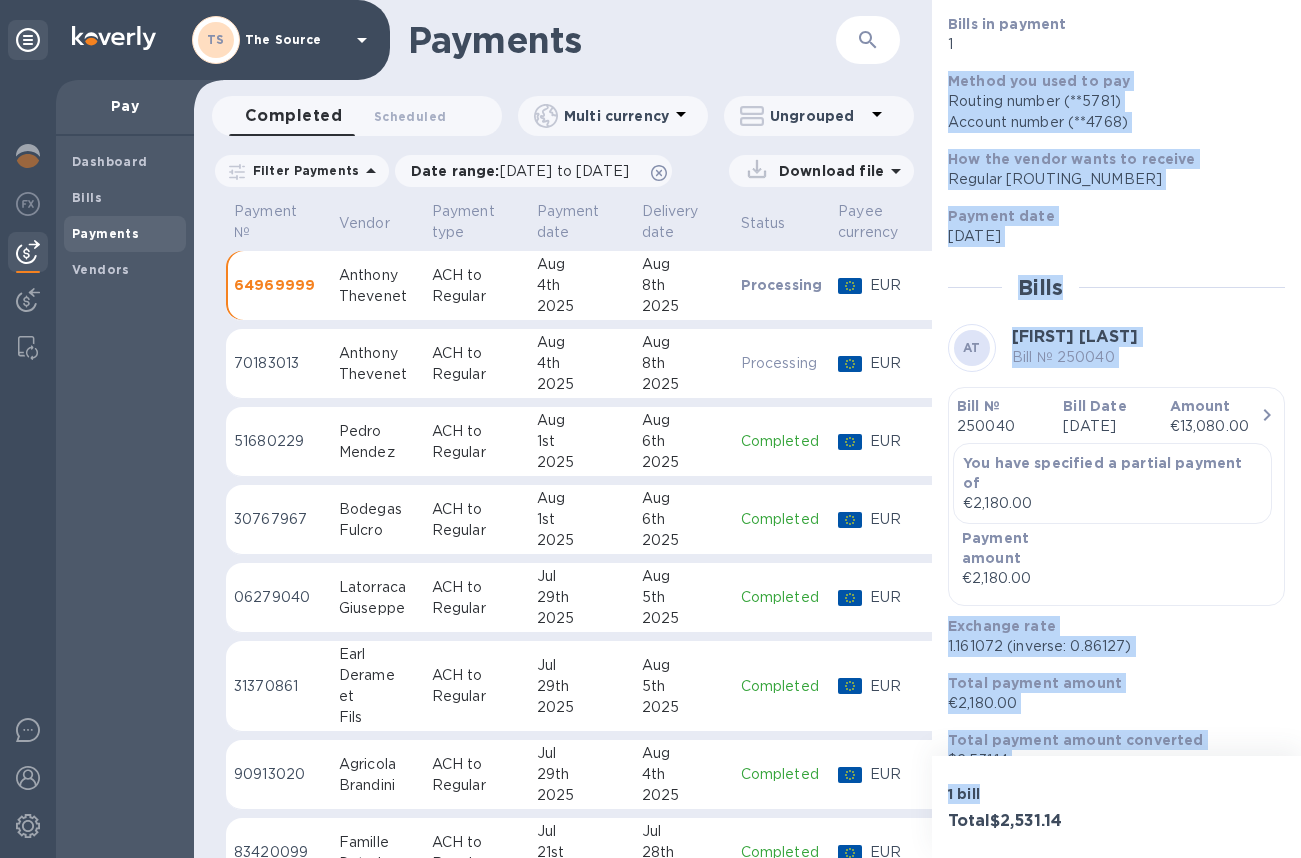 scroll, scrollTop: 220, scrollLeft: 0, axis: vertical 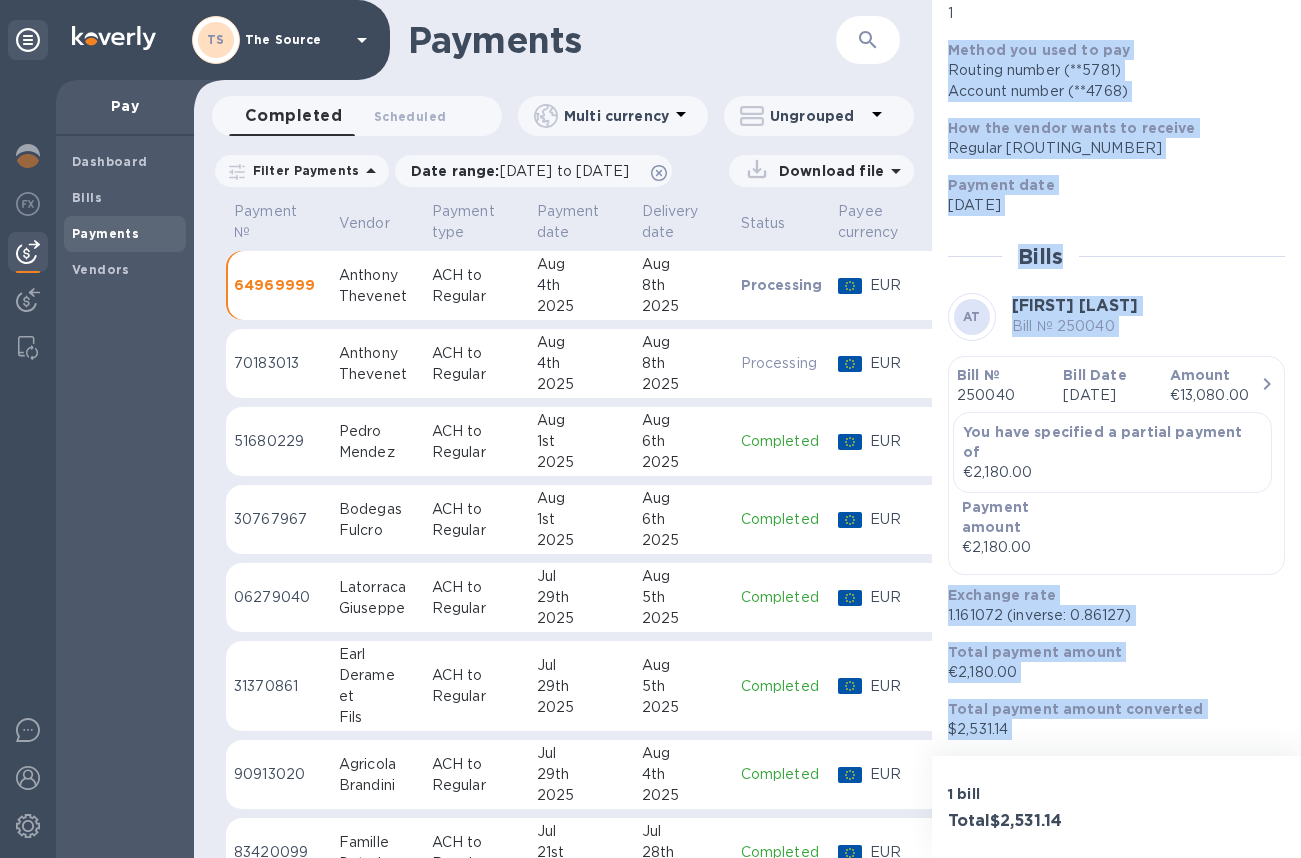 drag, startPoint x: 949, startPoint y: 265, endPoint x: 1099, endPoint y: 773, distance: 529.6829 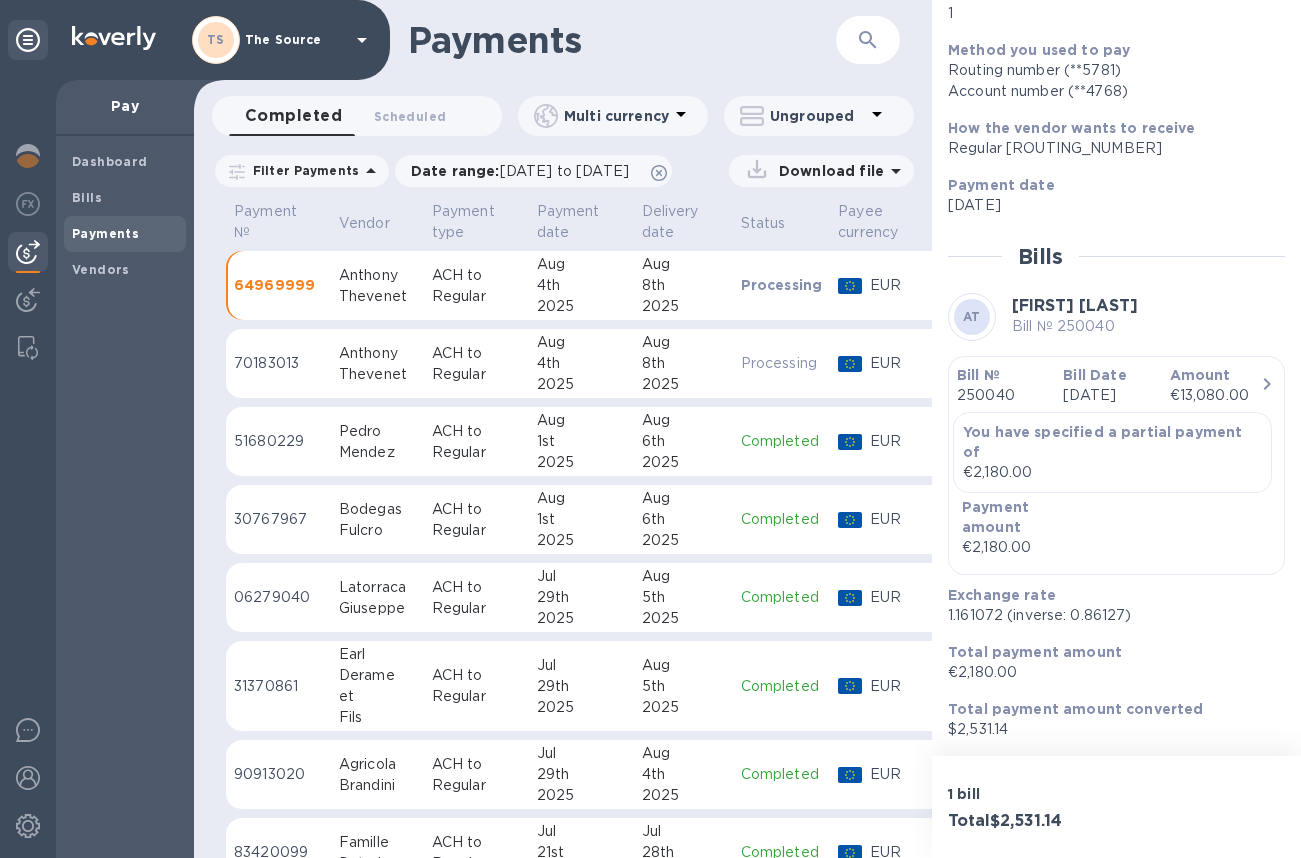 click on "Anthony" at bounding box center [377, 353] 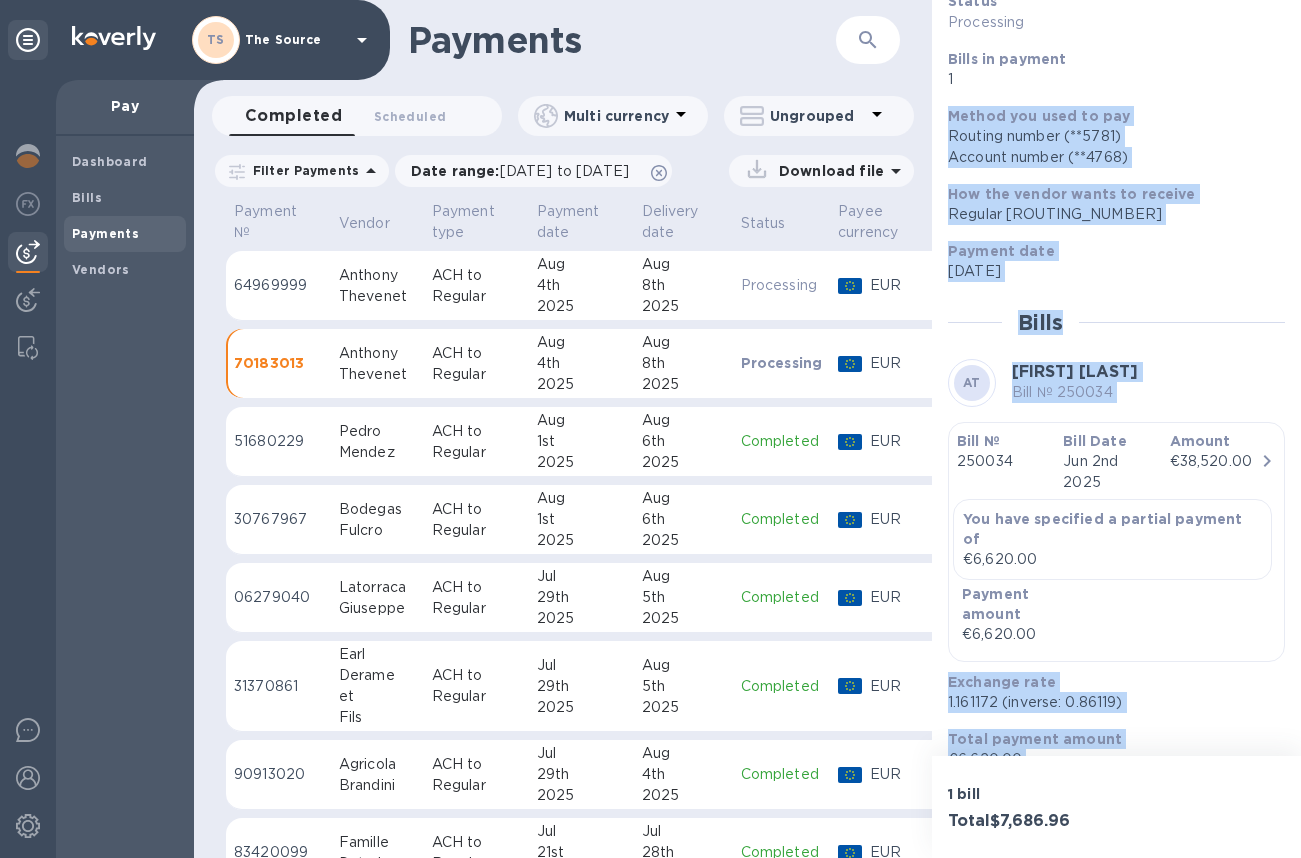 scroll, scrollTop: 220, scrollLeft: 0, axis: vertical 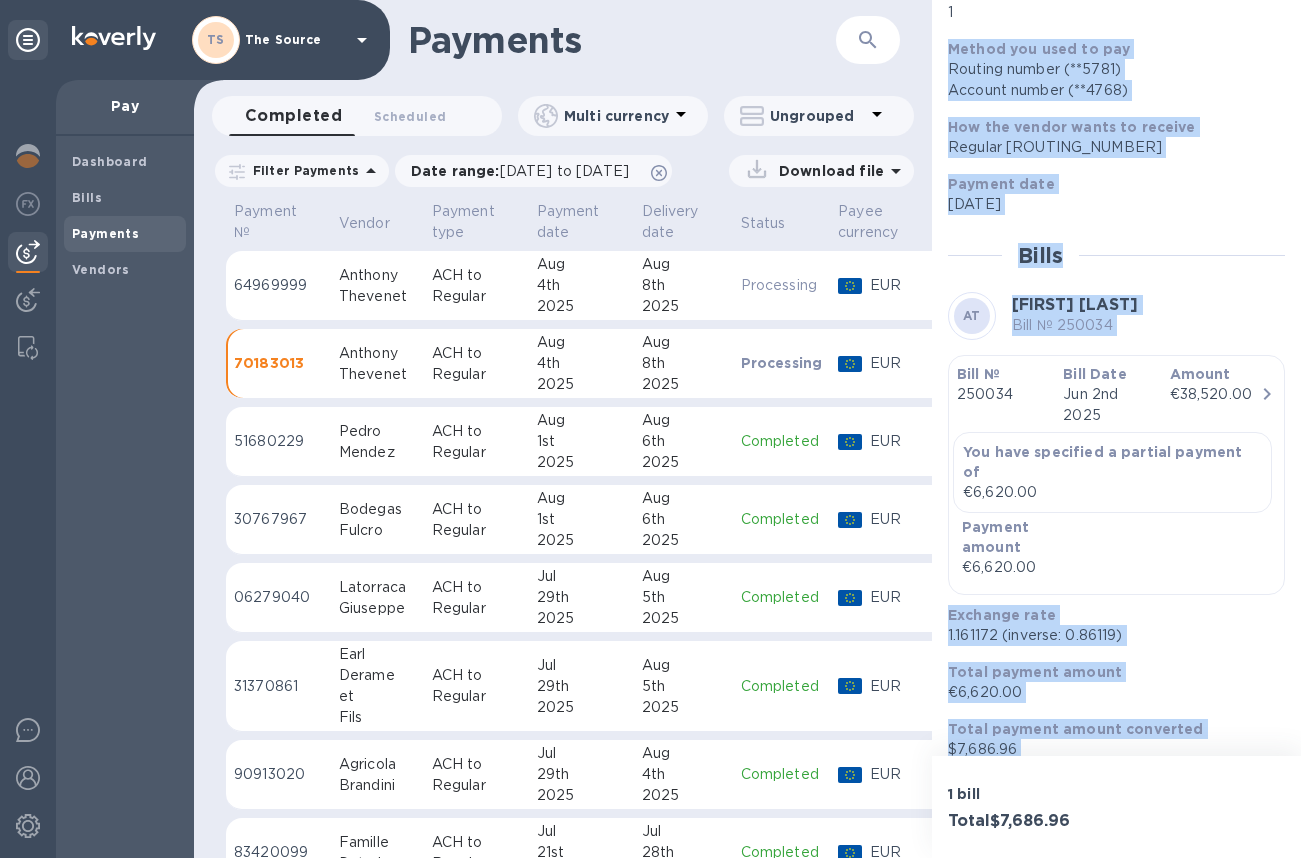 drag, startPoint x: 948, startPoint y: 271, endPoint x: 1139, endPoint y: 779, distance: 542.72003 